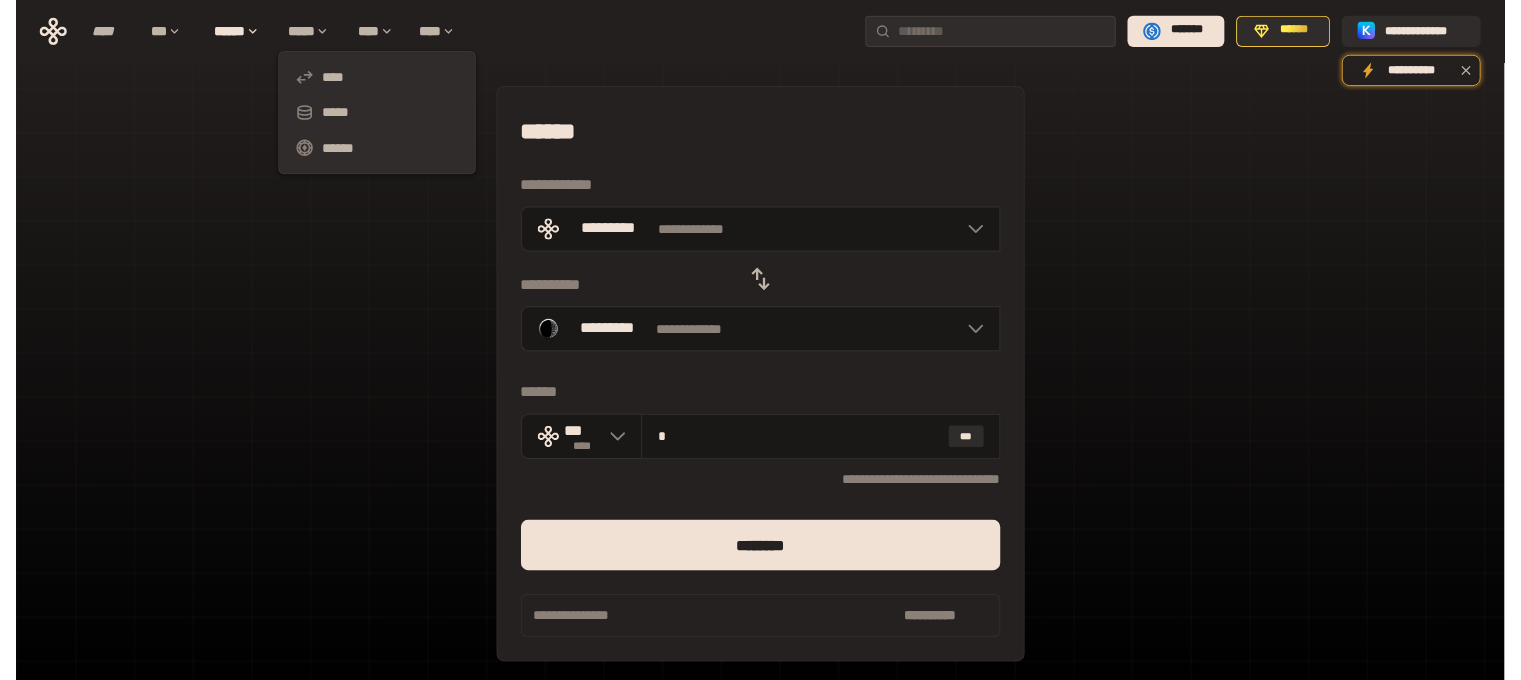 scroll, scrollTop: 0, scrollLeft: 0, axis: both 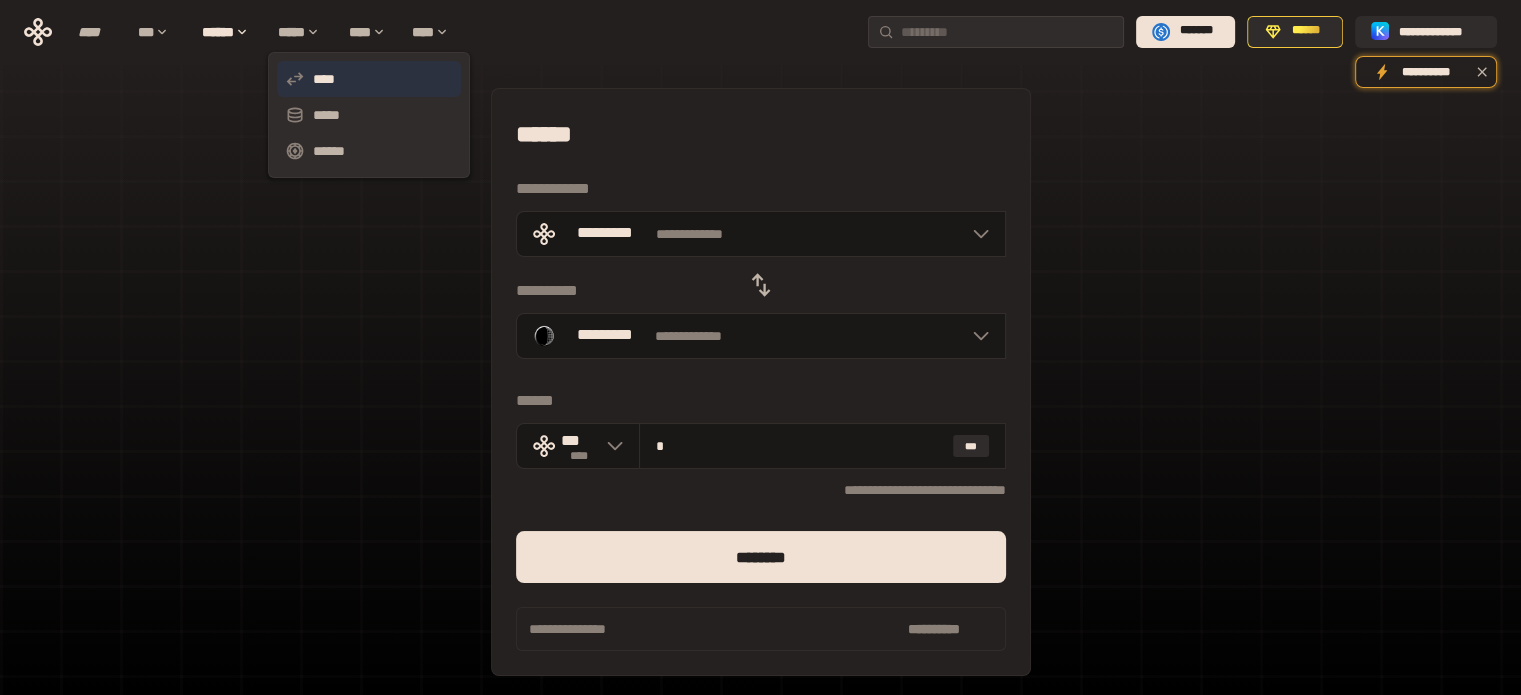 click on "****" at bounding box center (369, 79) 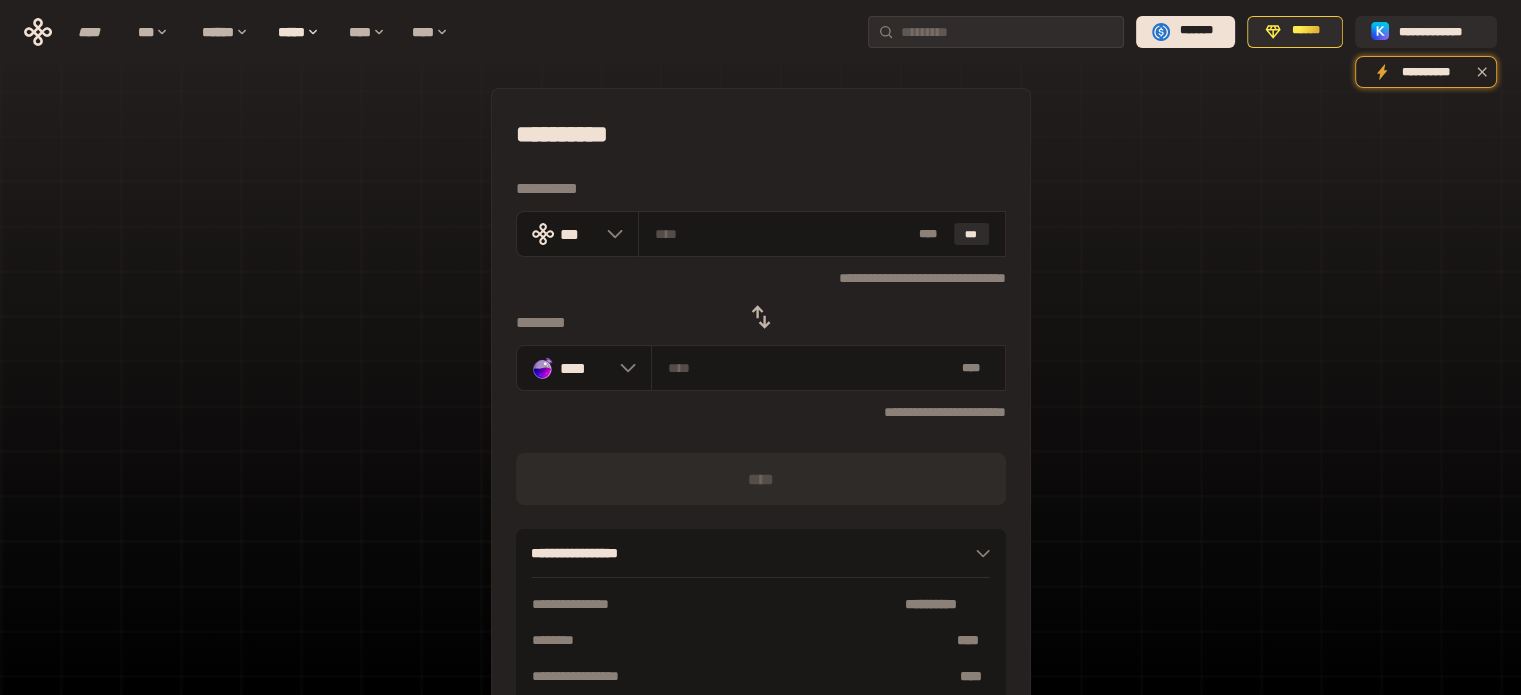click 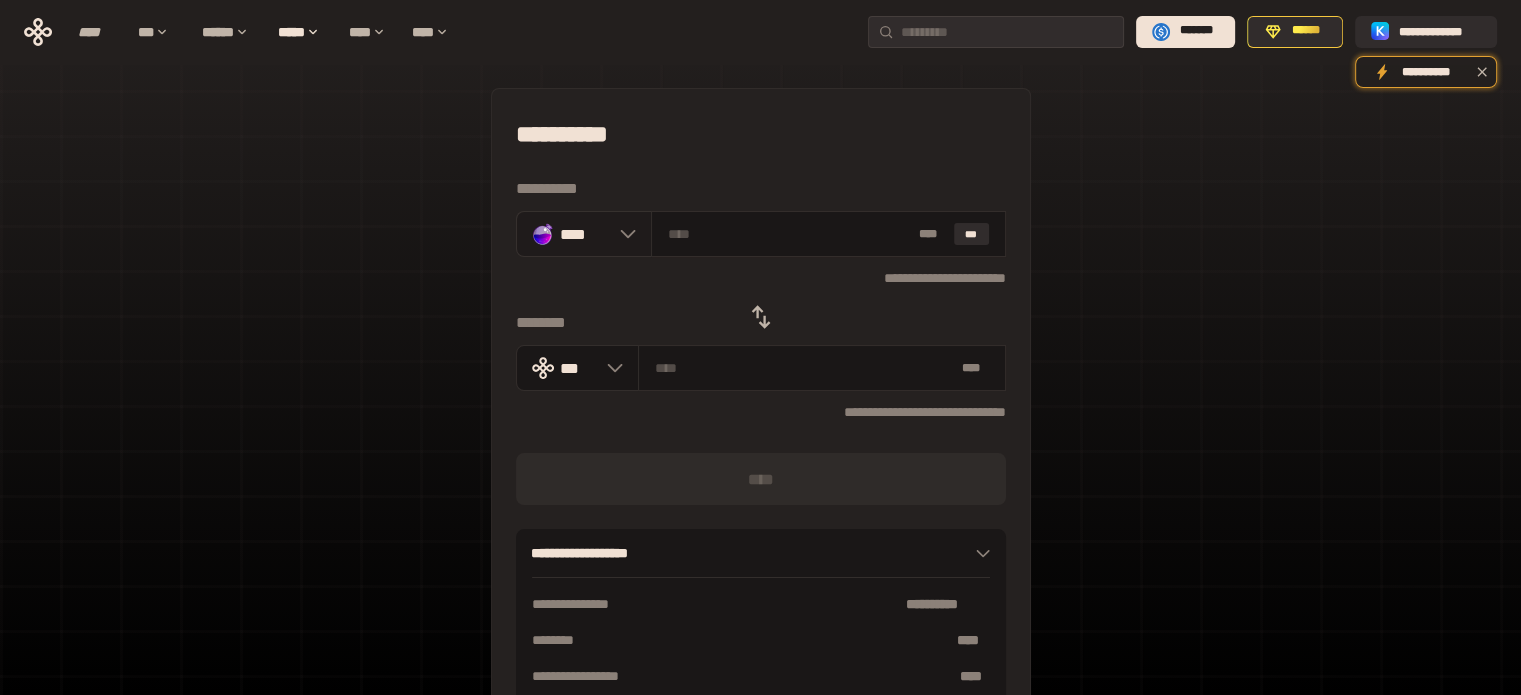 click on "****" at bounding box center (584, 233) 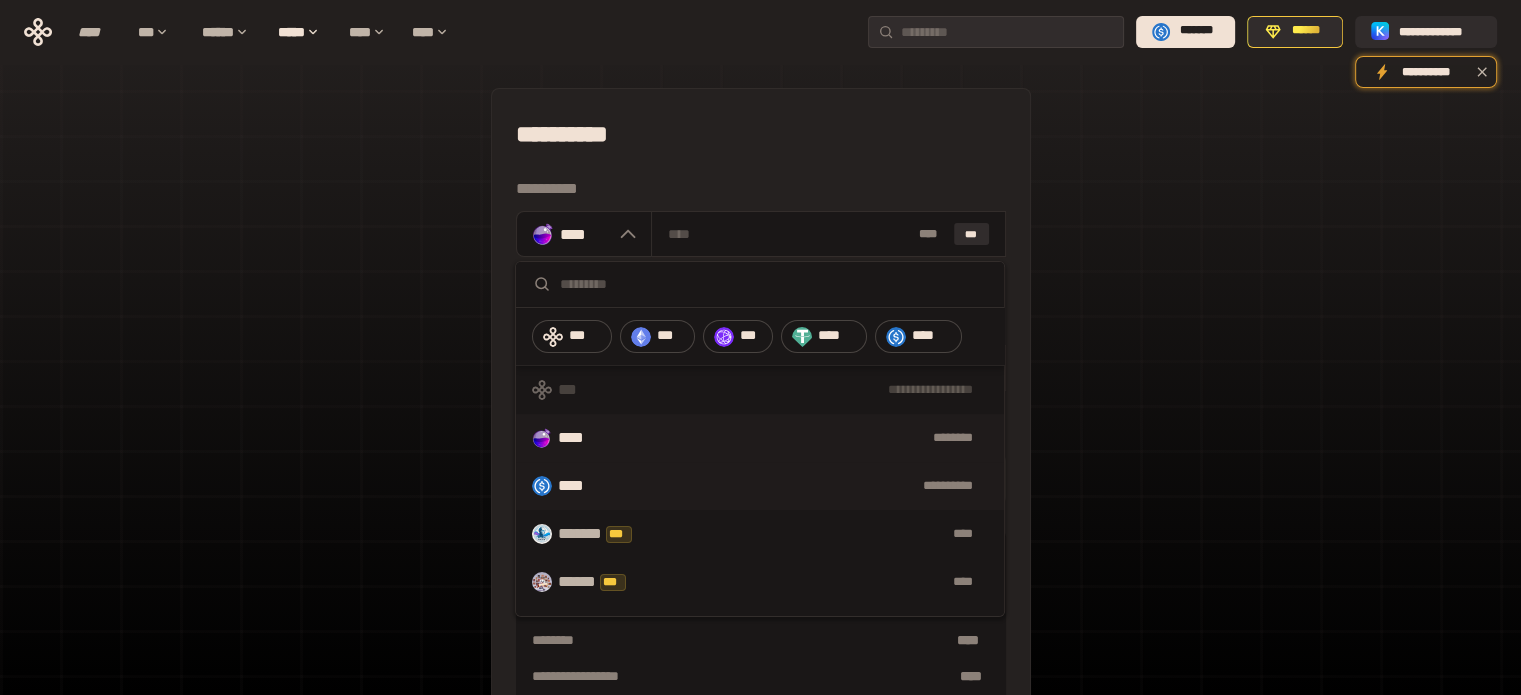 click on "**********" at bounding box center (801, 486) 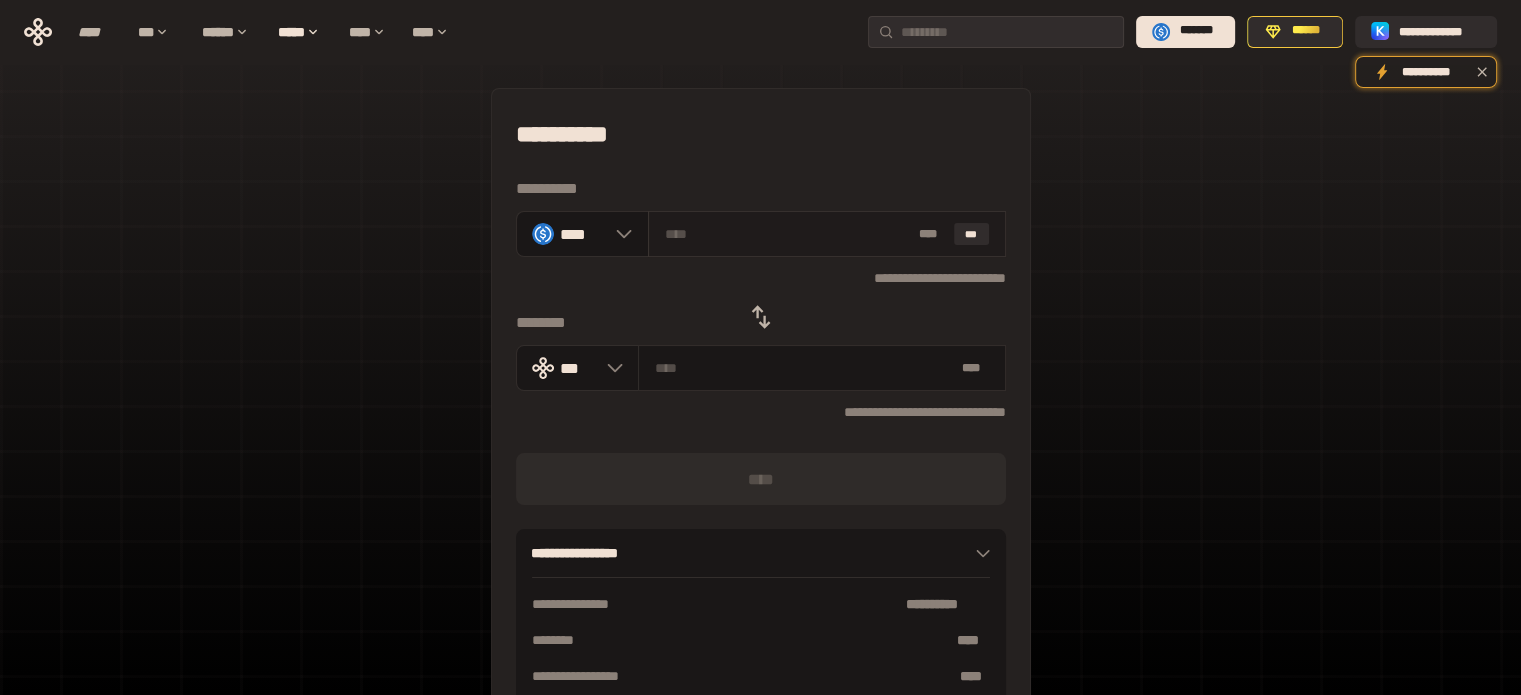 click at bounding box center (788, 234) 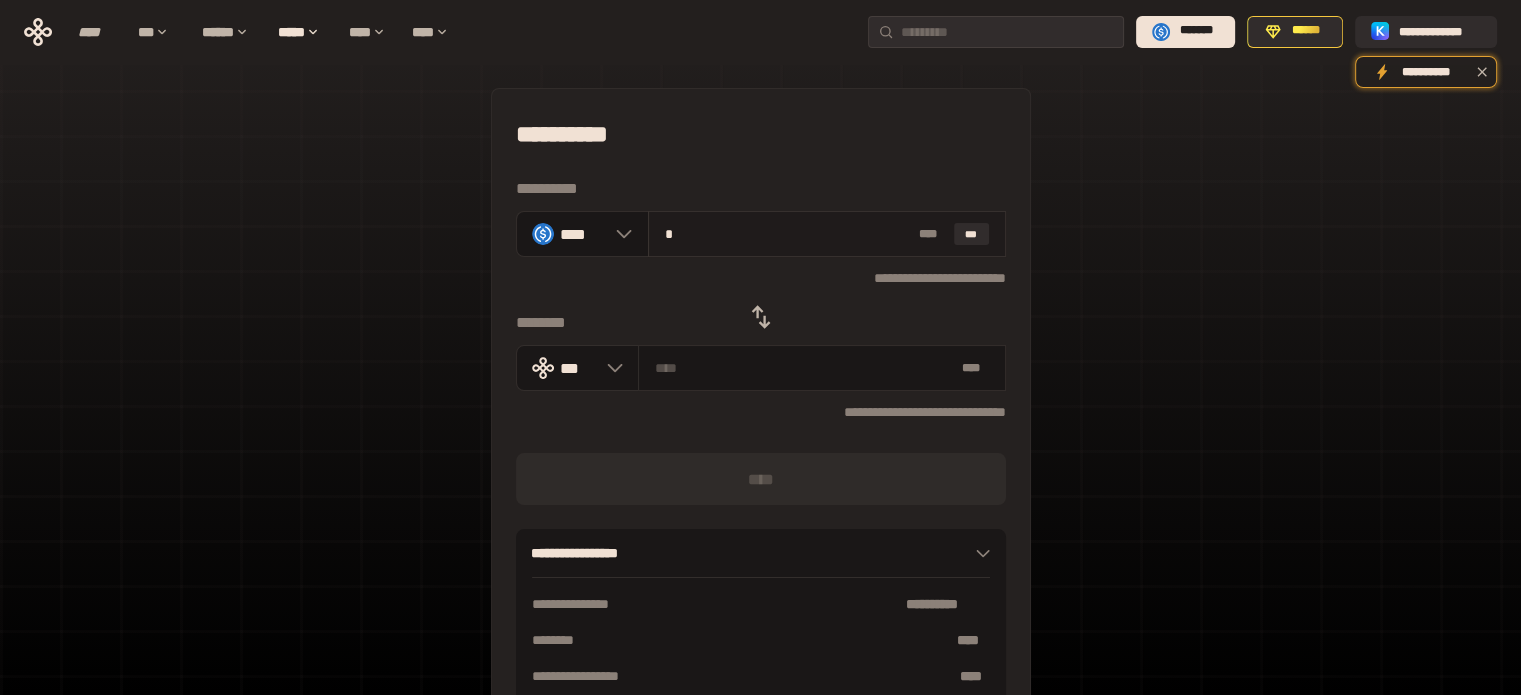 type on "**********" 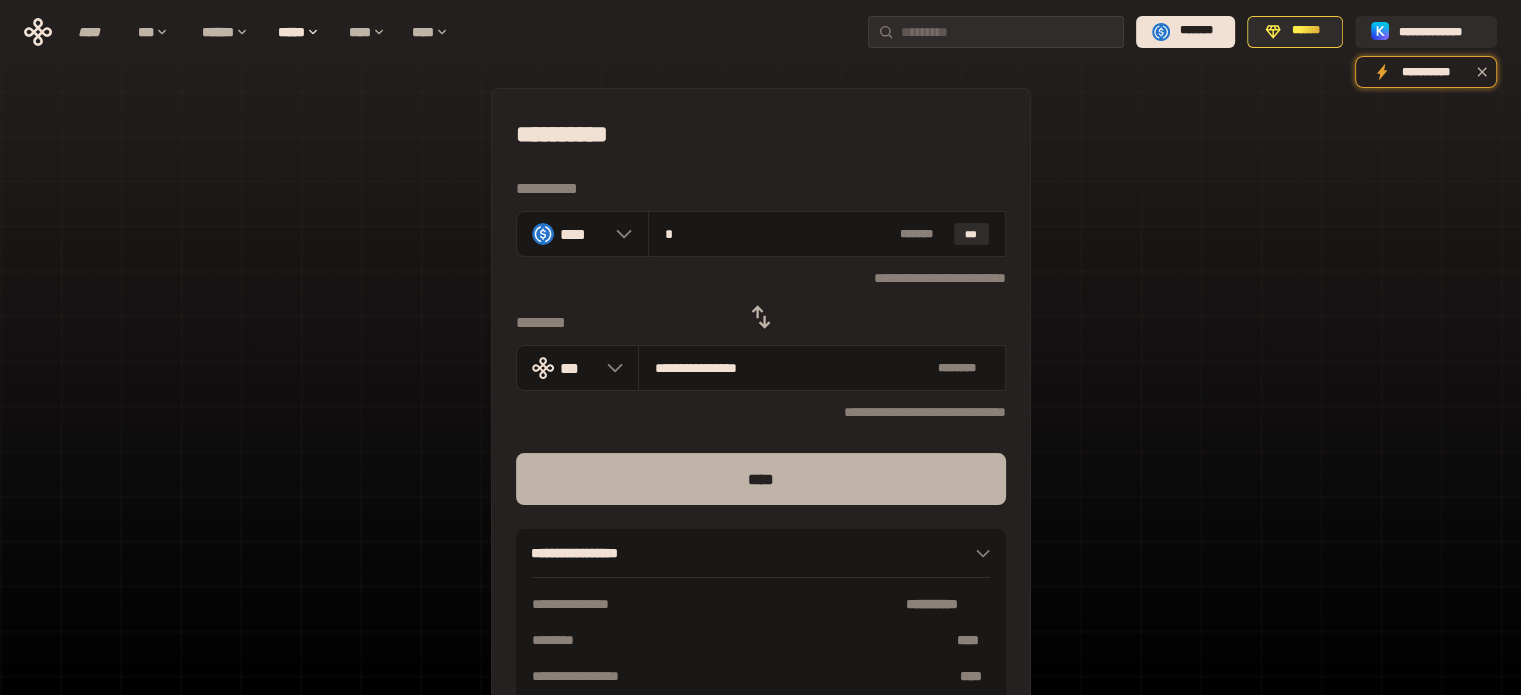 type on "*" 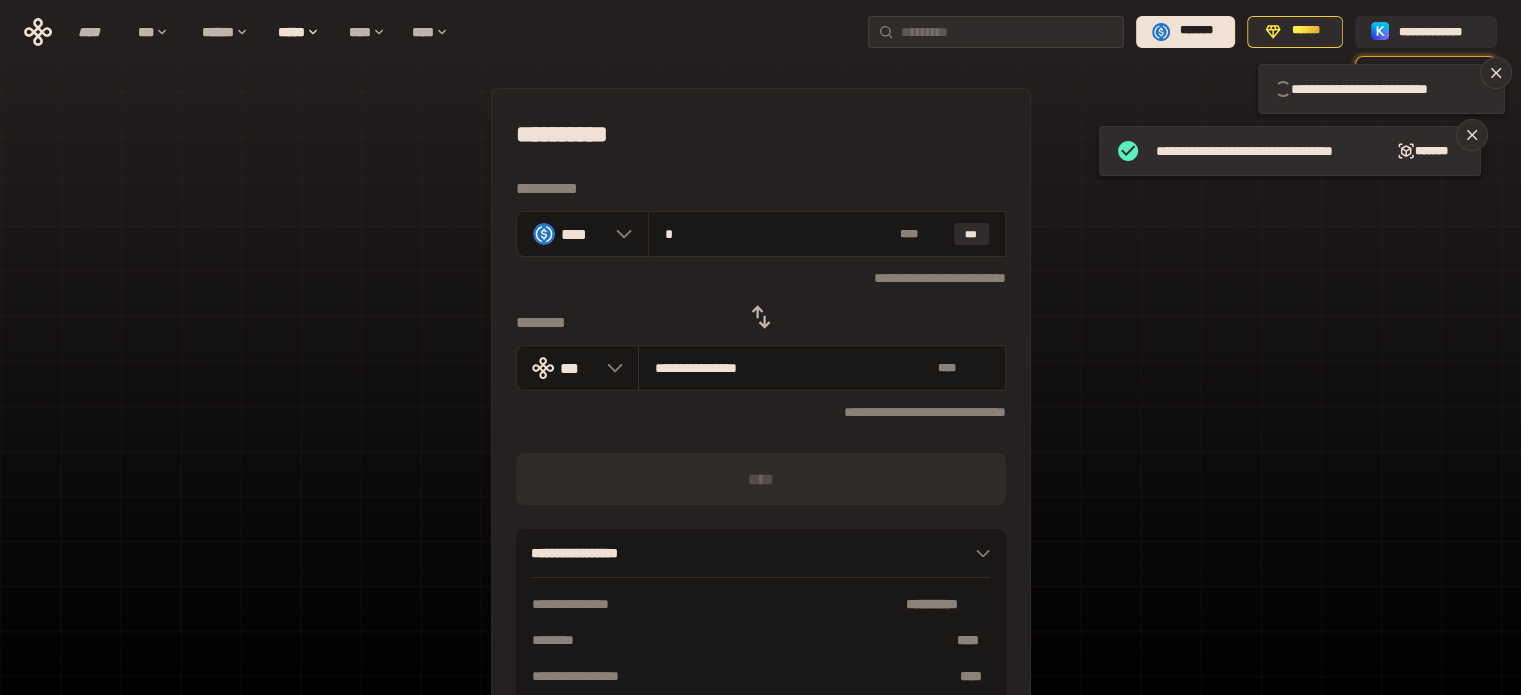 type 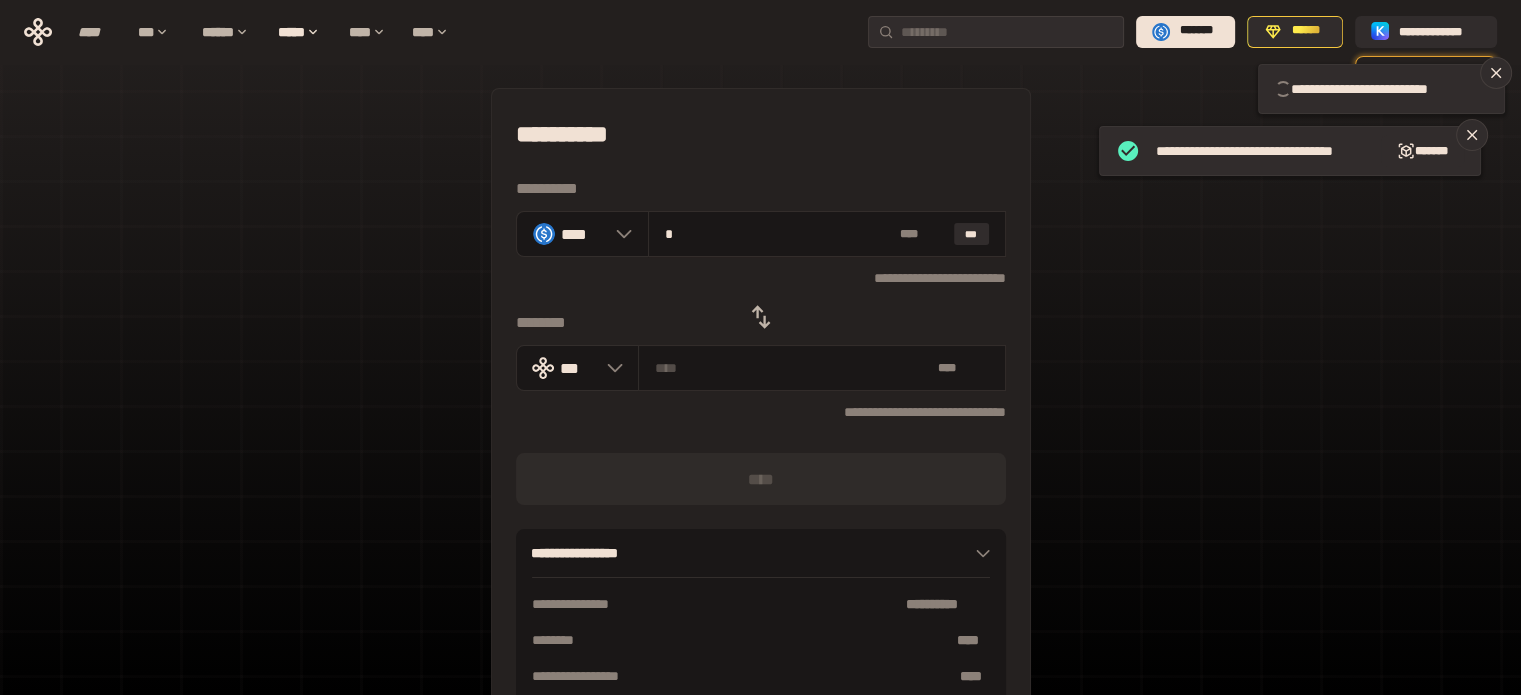 type 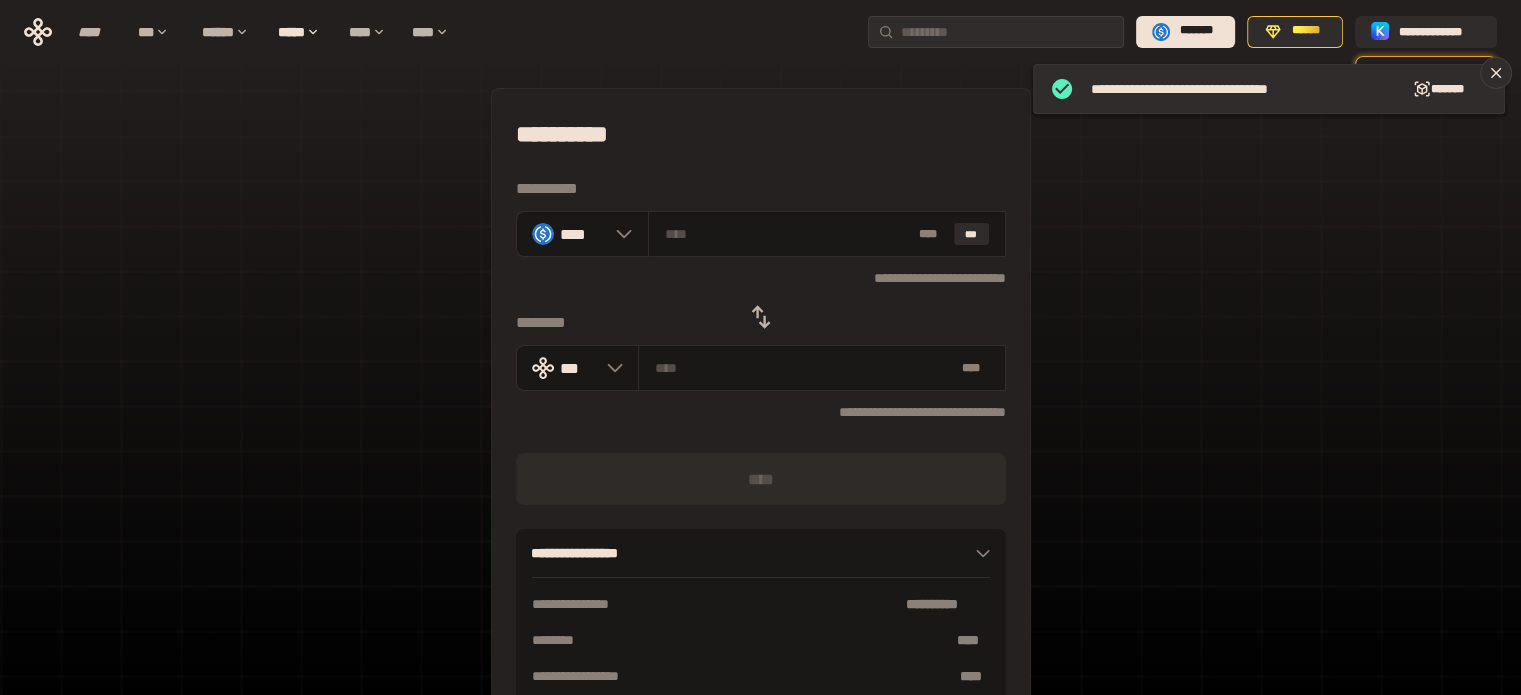 click on "**********" at bounding box center [760, 444] 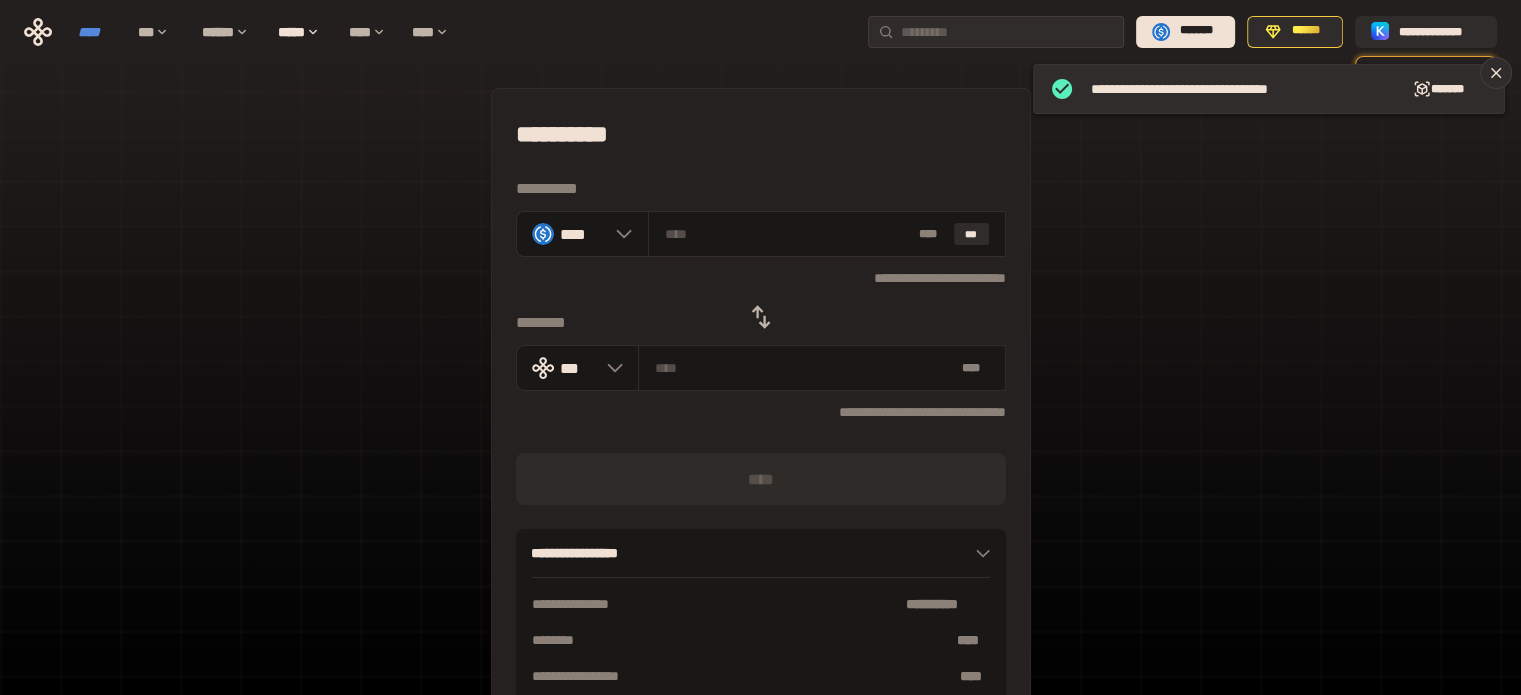 click on "****" at bounding box center [98, 32] 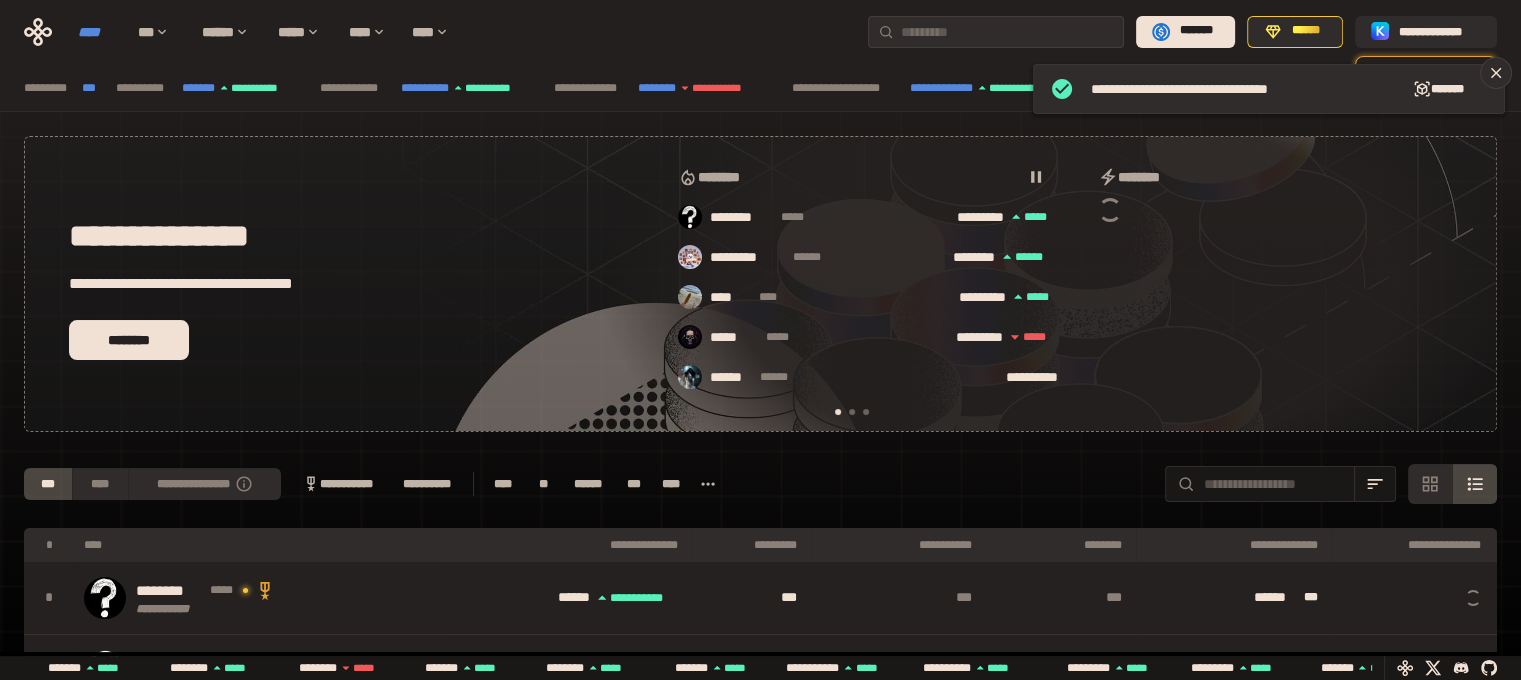 scroll, scrollTop: 0, scrollLeft: 16, axis: horizontal 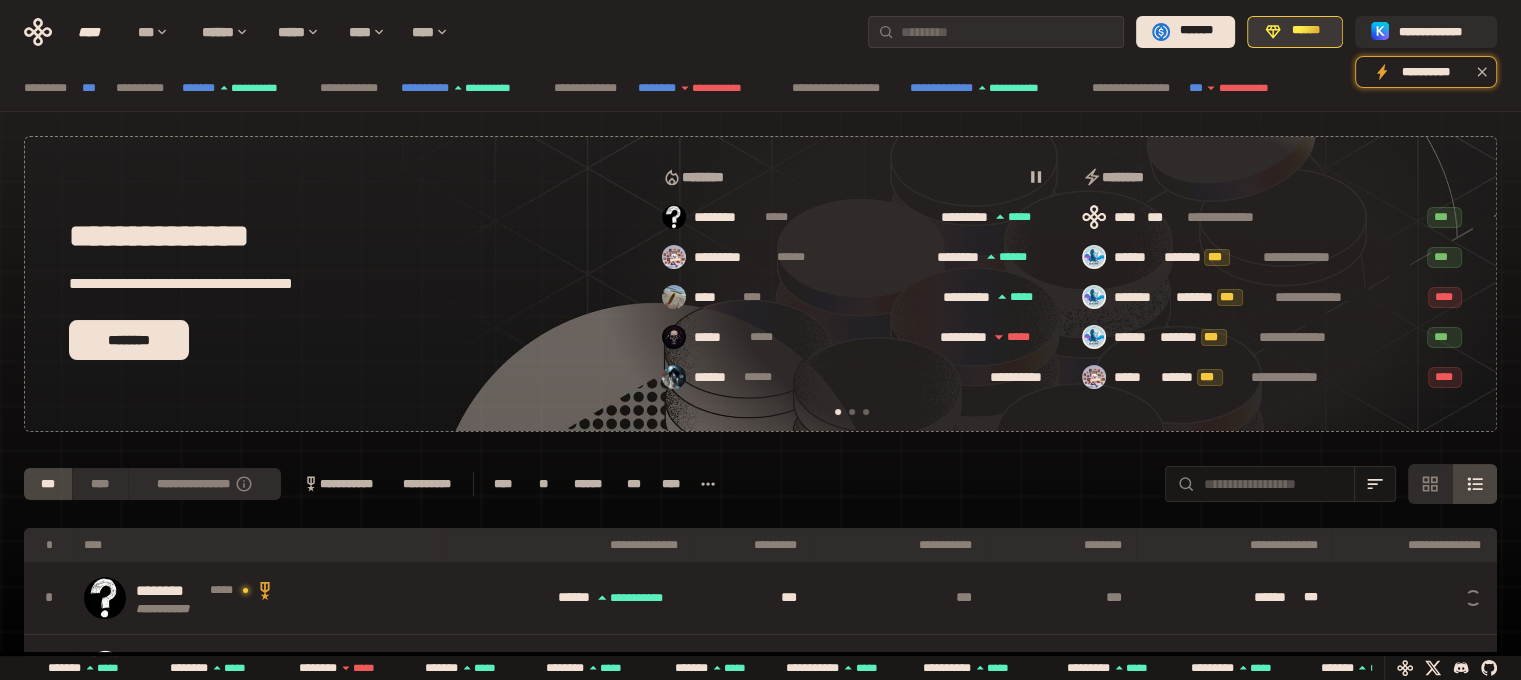 click on "******" at bounding box center (1295, 32) 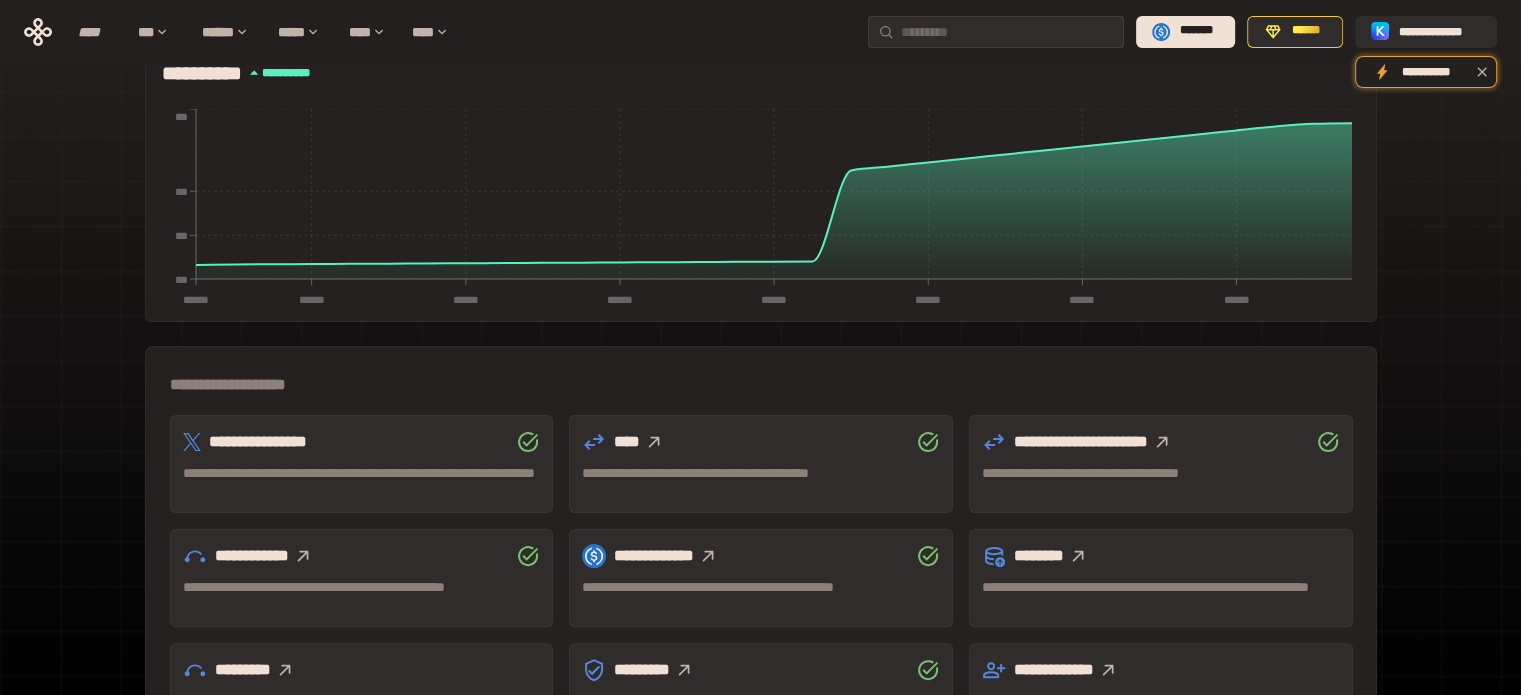 scroll, scrollTop: 589, scrollLeft: 0, axis: vertical 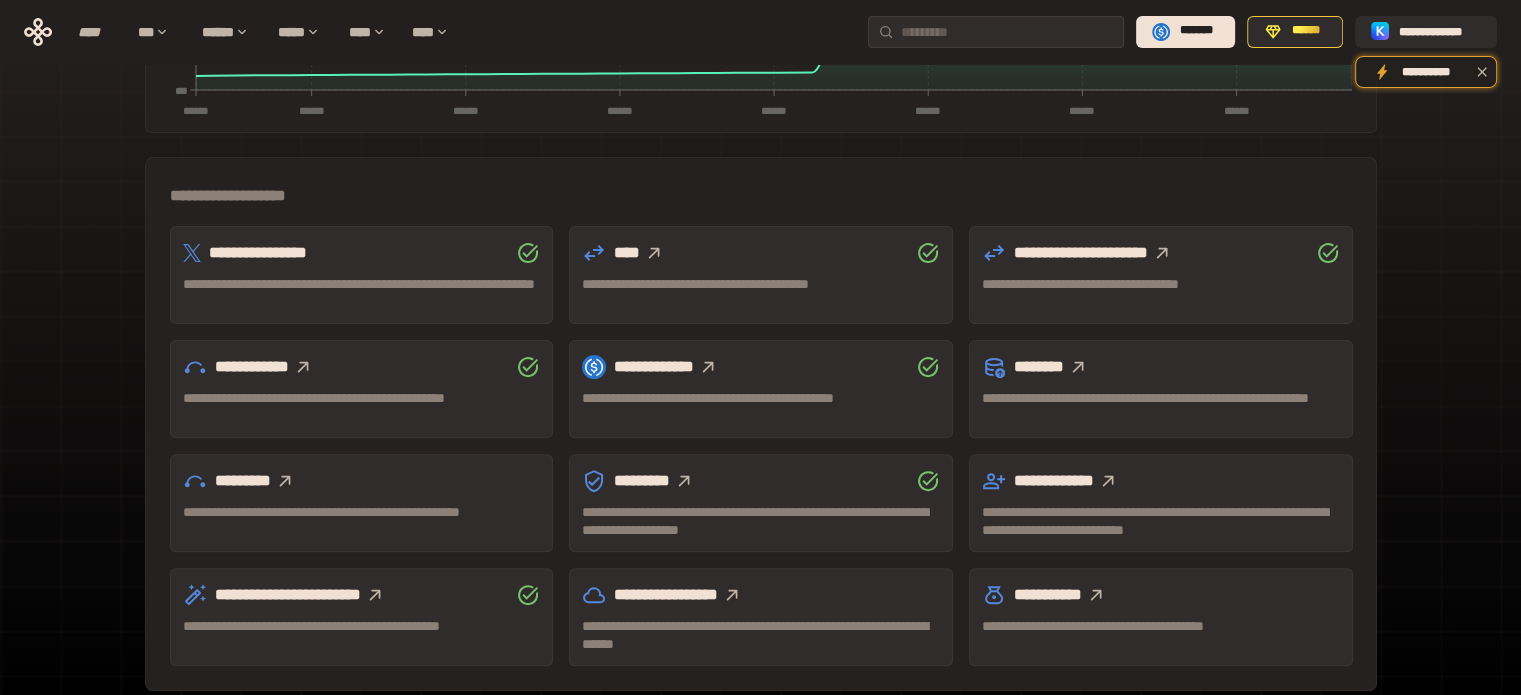 click 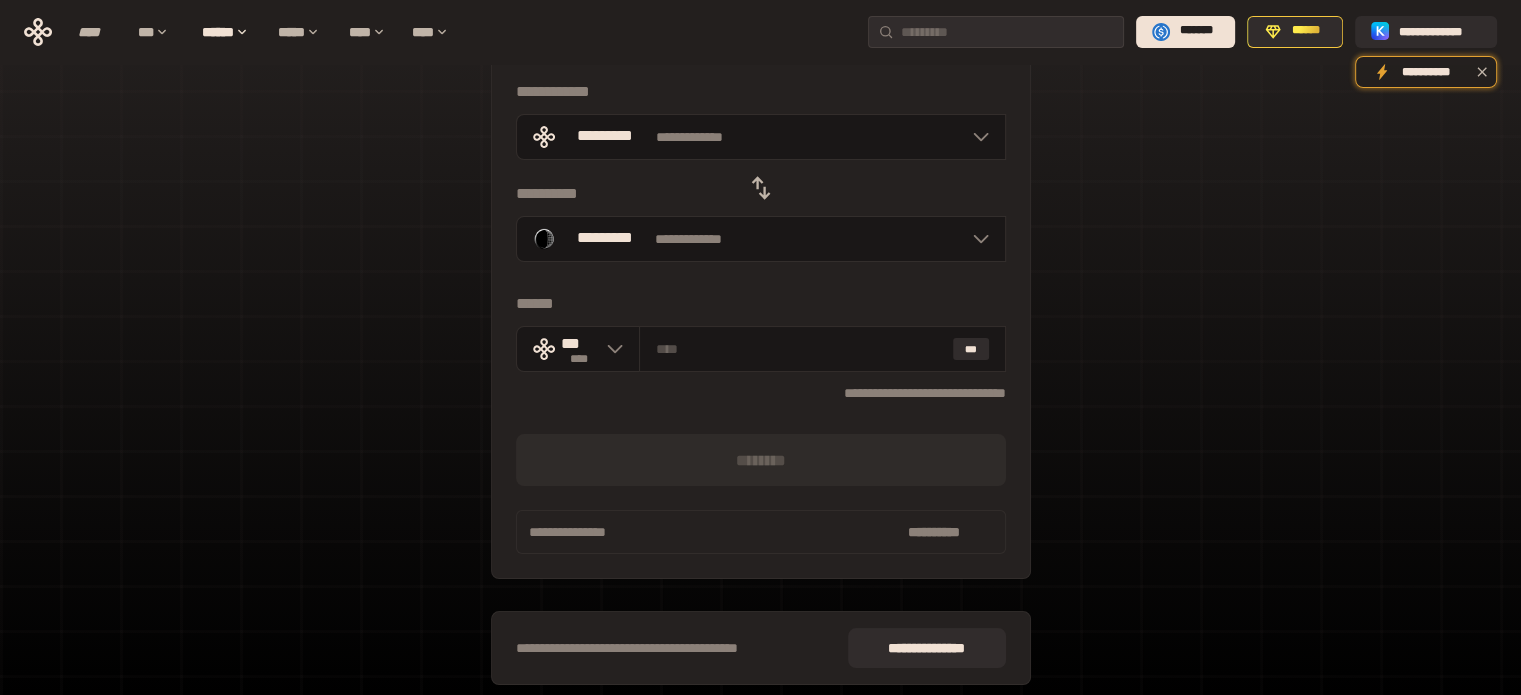 scroll, scrollTop: 0, scrollLeft: 0, axis: both 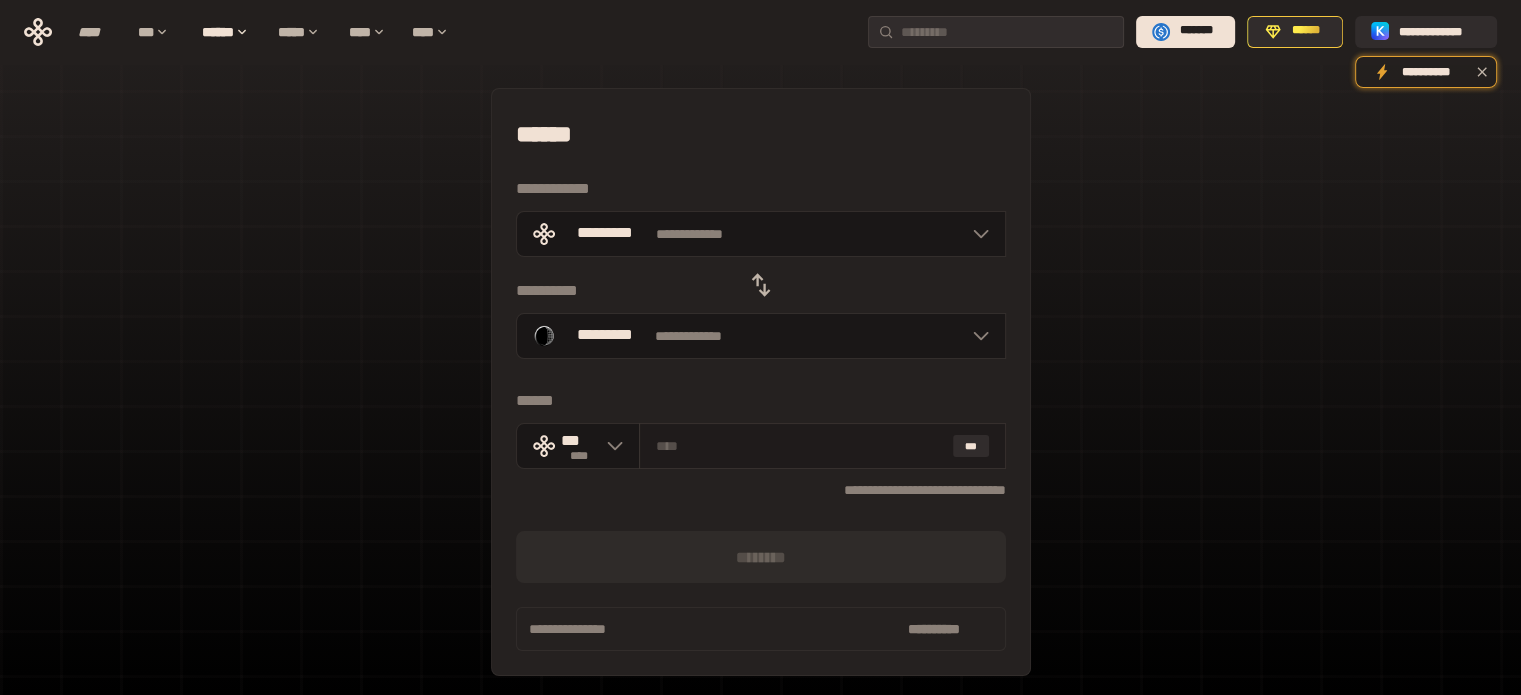 click at bounding box center [800, 446] 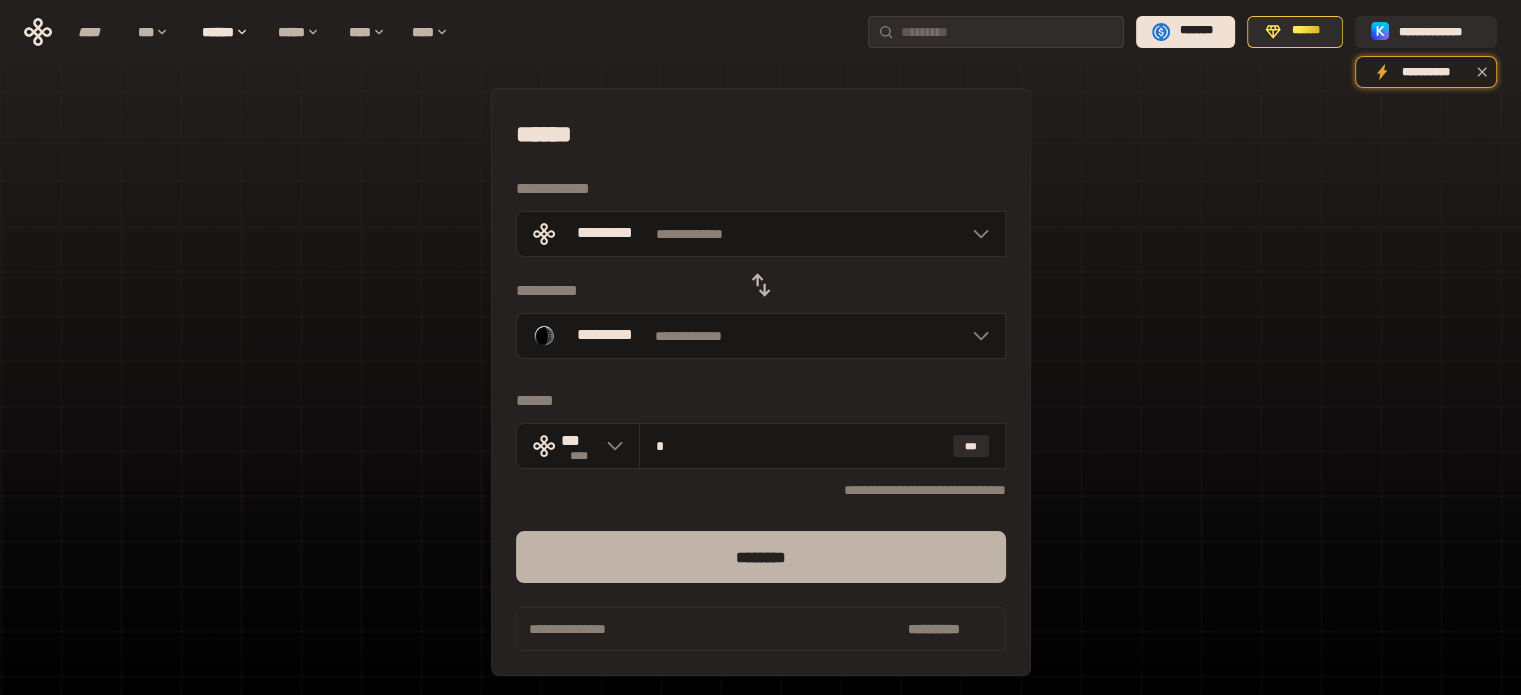 click on "********" at bounding box center (761, 557) 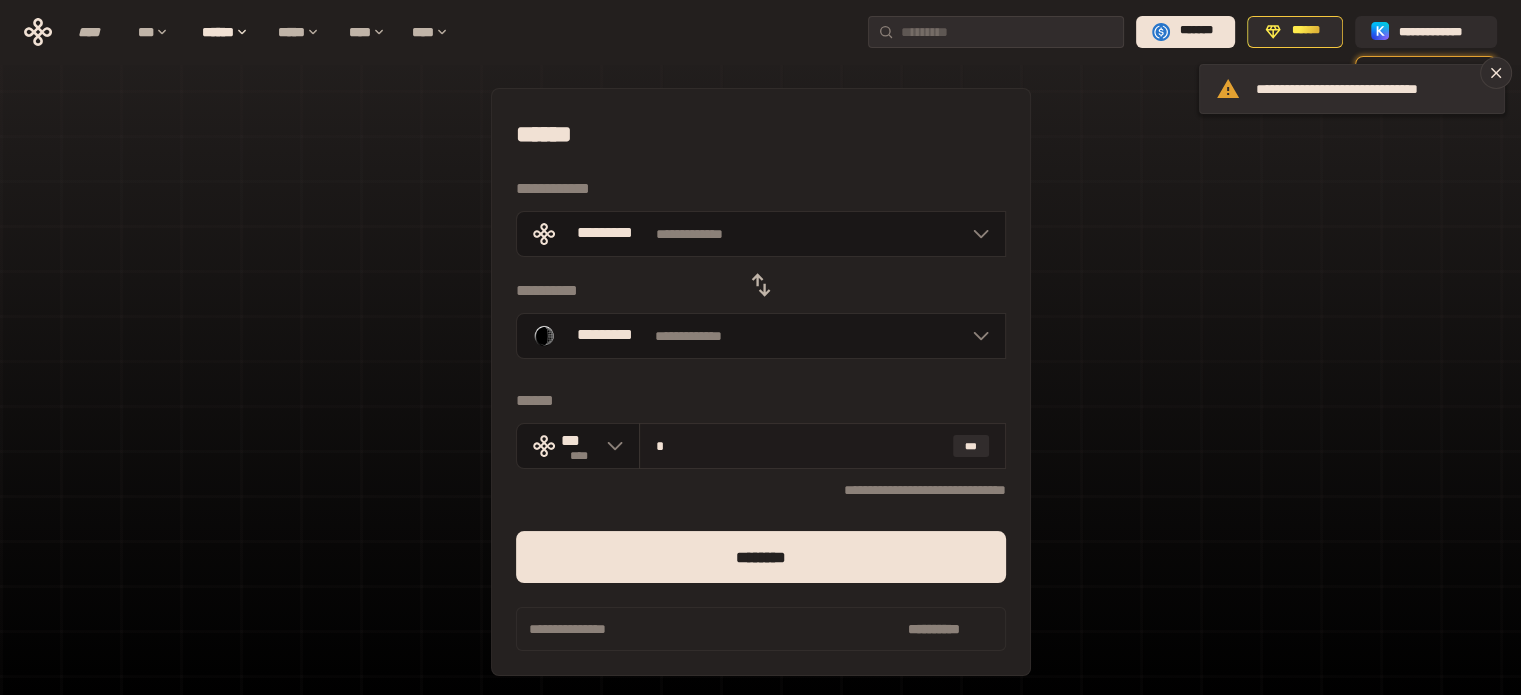 drag, startPoint x: 710, startPoint y: 430, endPoint x: 662, endPoint y: 431, distance: 48.010414 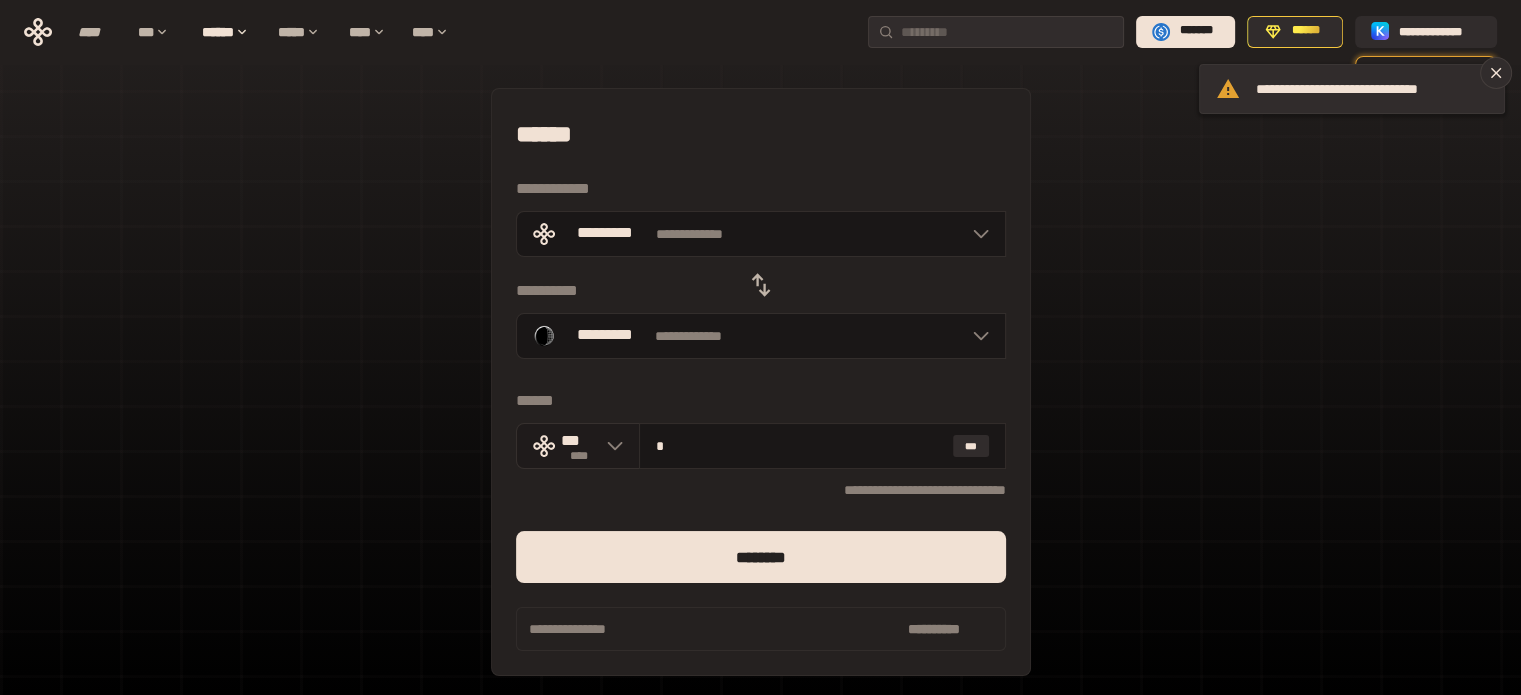 drag, startPoint x: 688, startPoint y: 443, endPoint x: 605, endPoint y: 447, distance: 83.09633 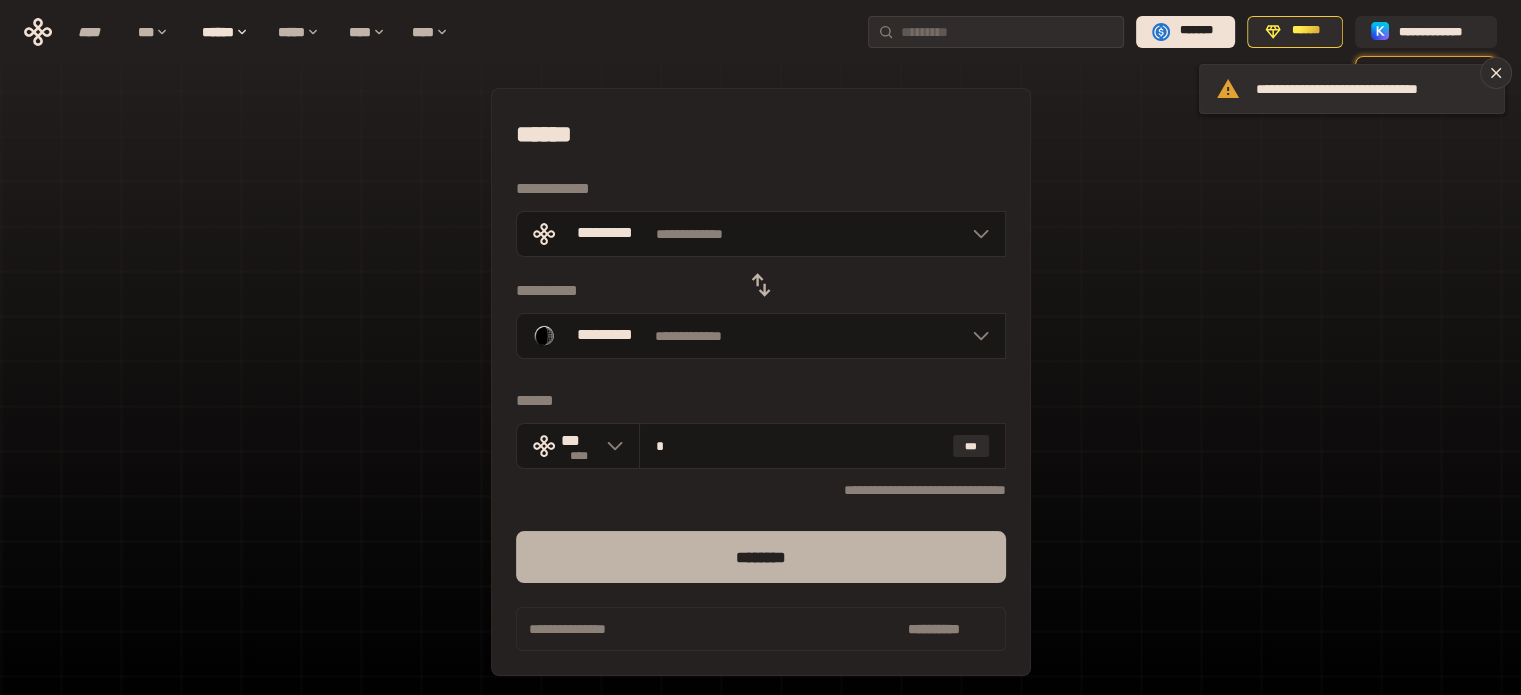 type on "*" 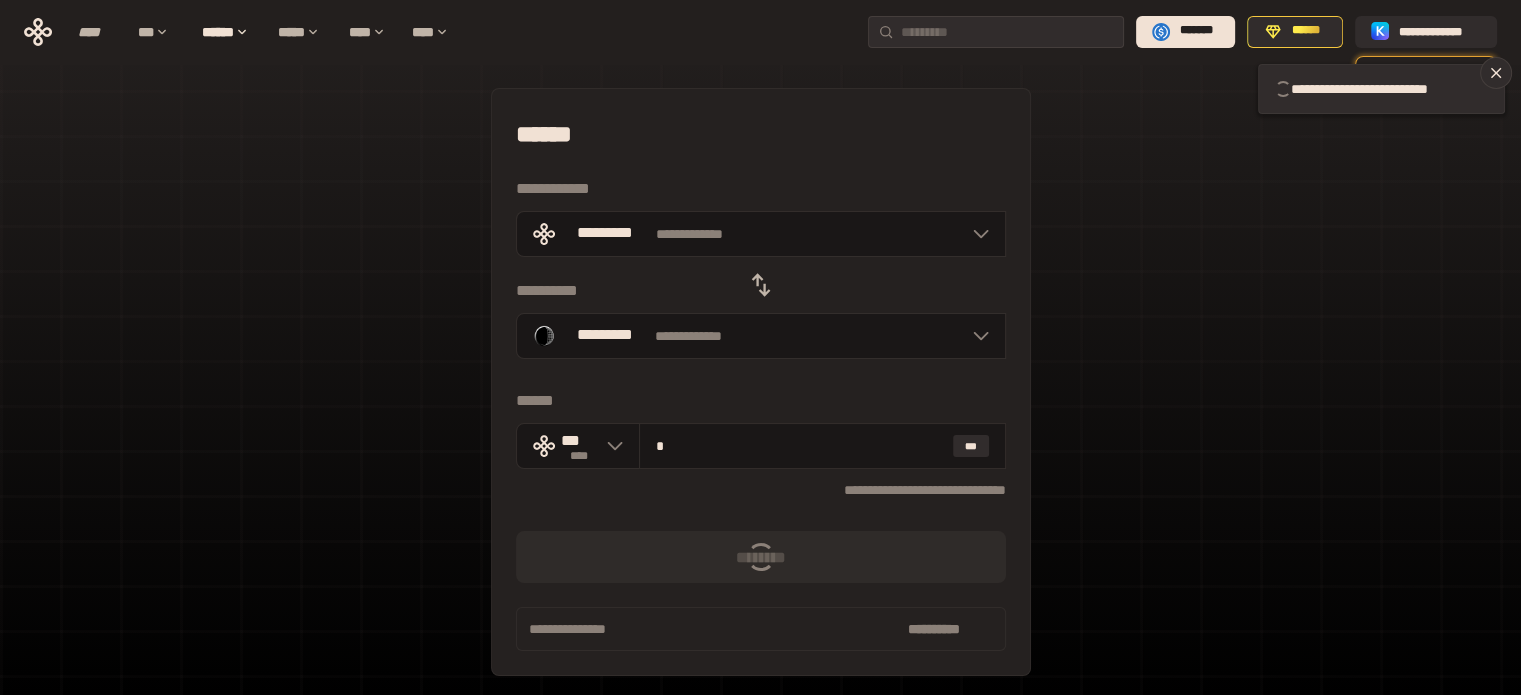 type 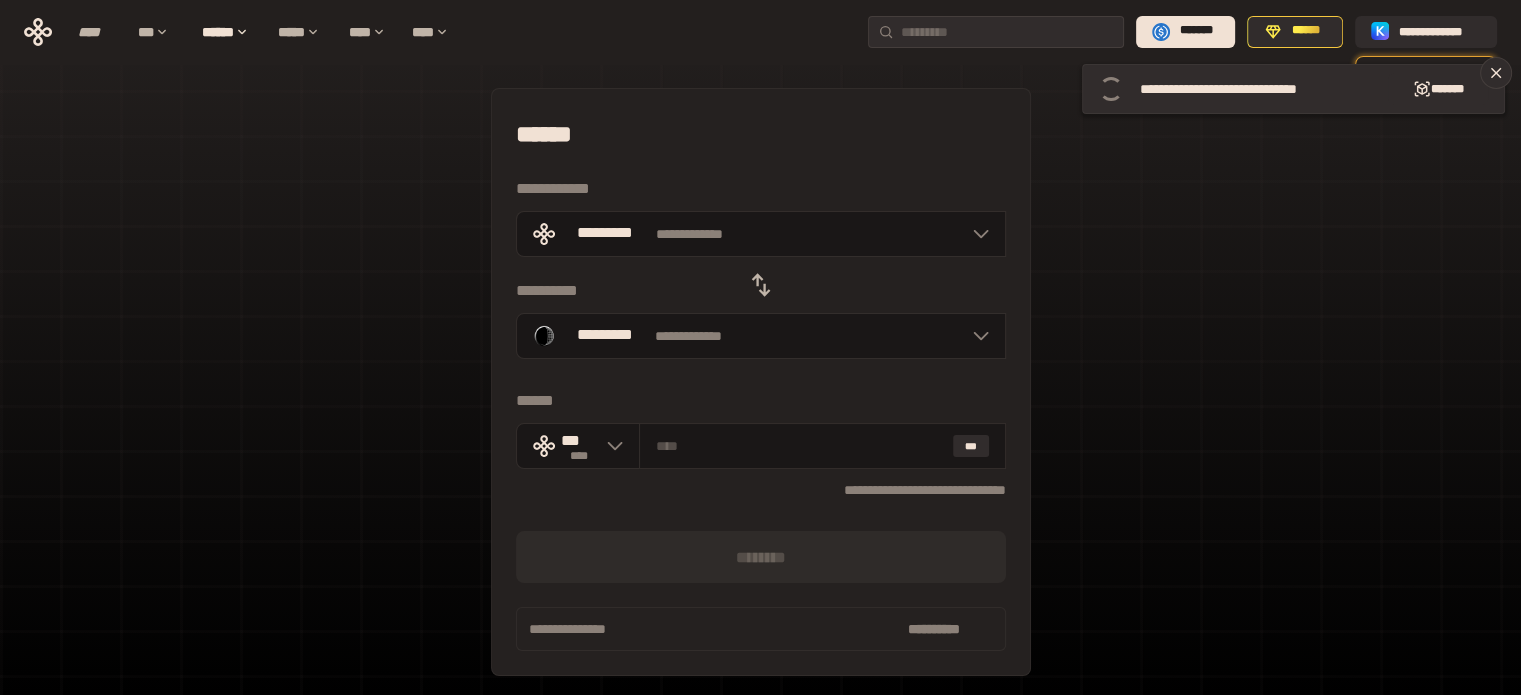 click 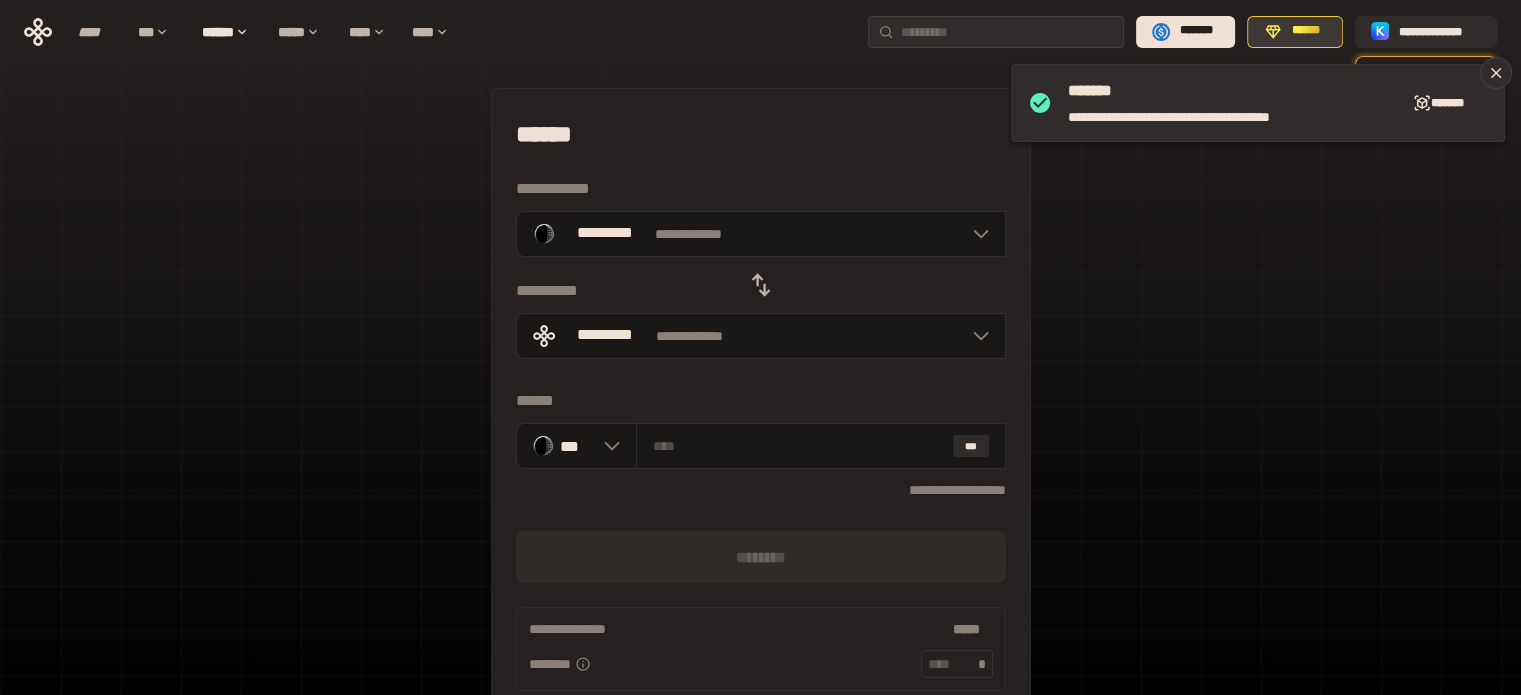 click on "******" at bounding box center [1306, 31] 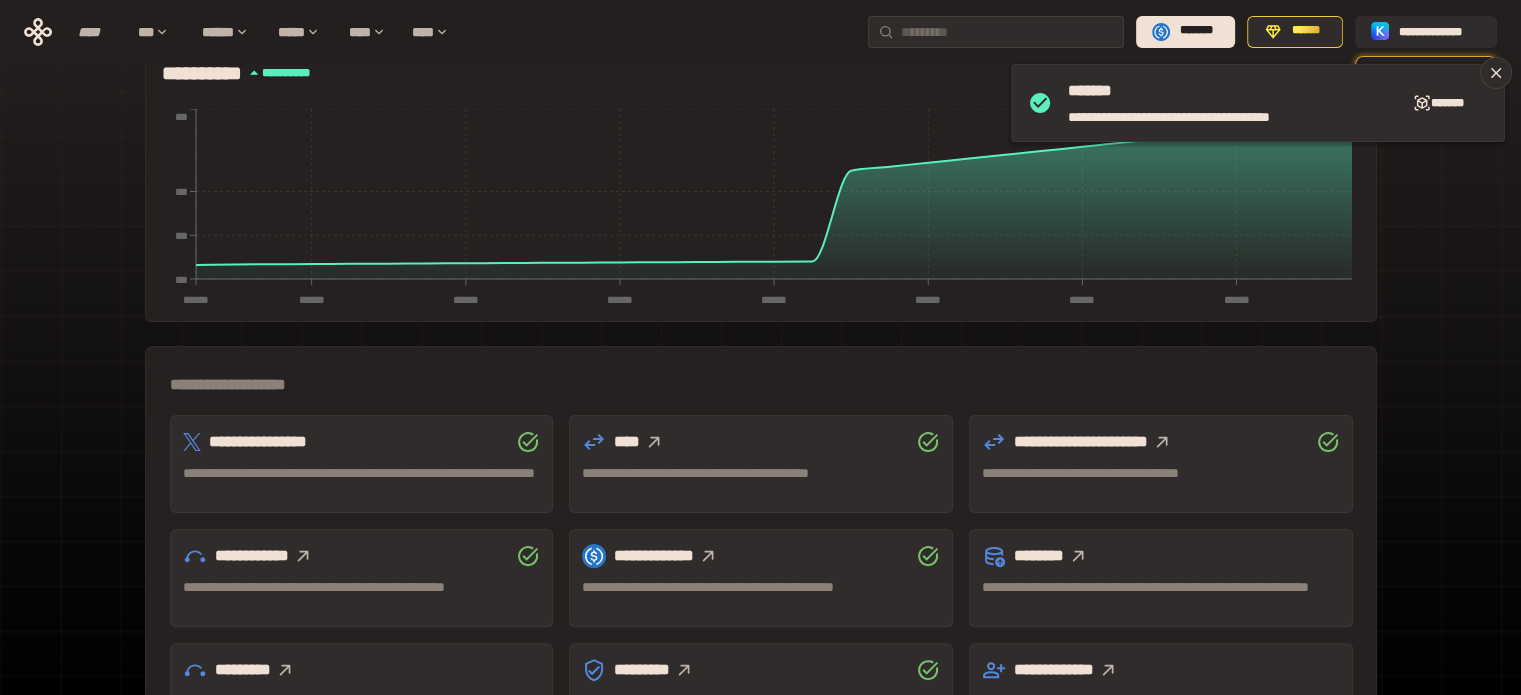 scroll, scrollTop: 589, scrollLeft: 0, axis: vertical 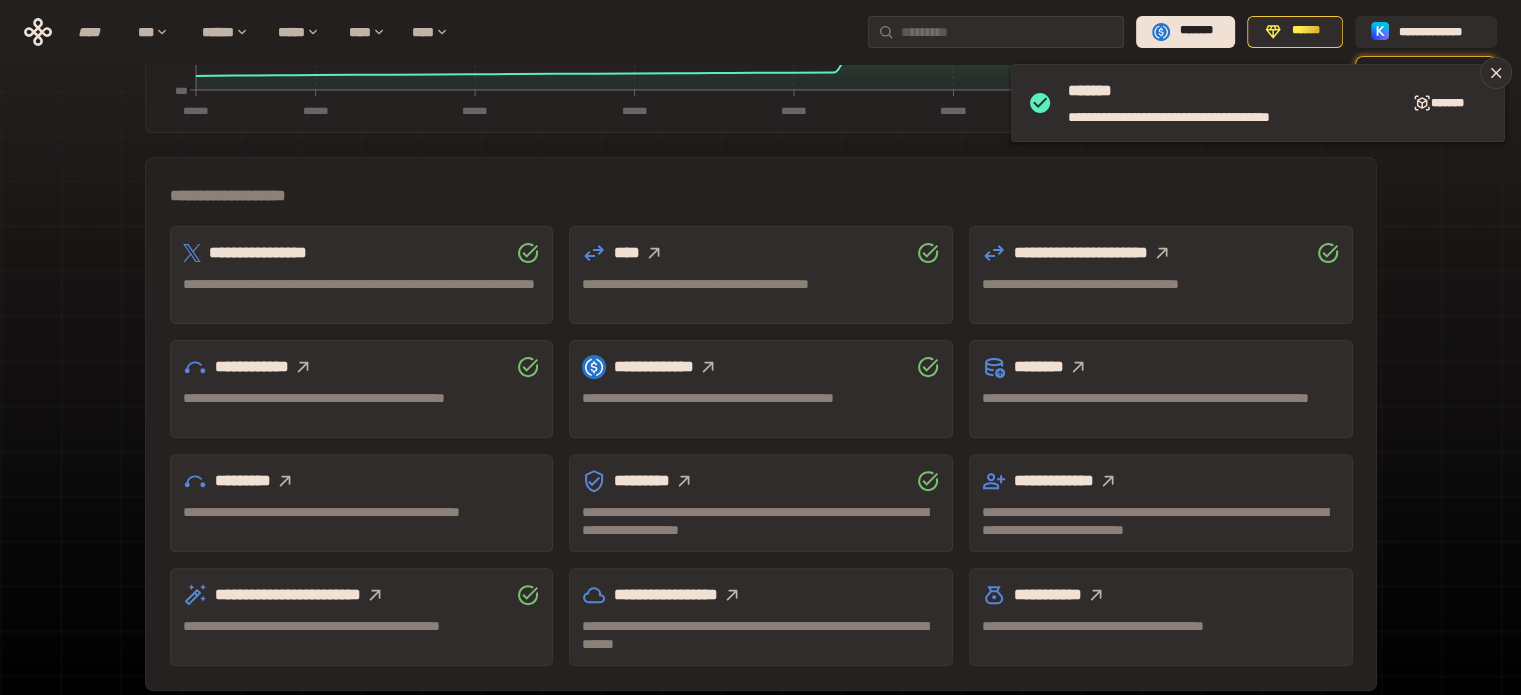 click 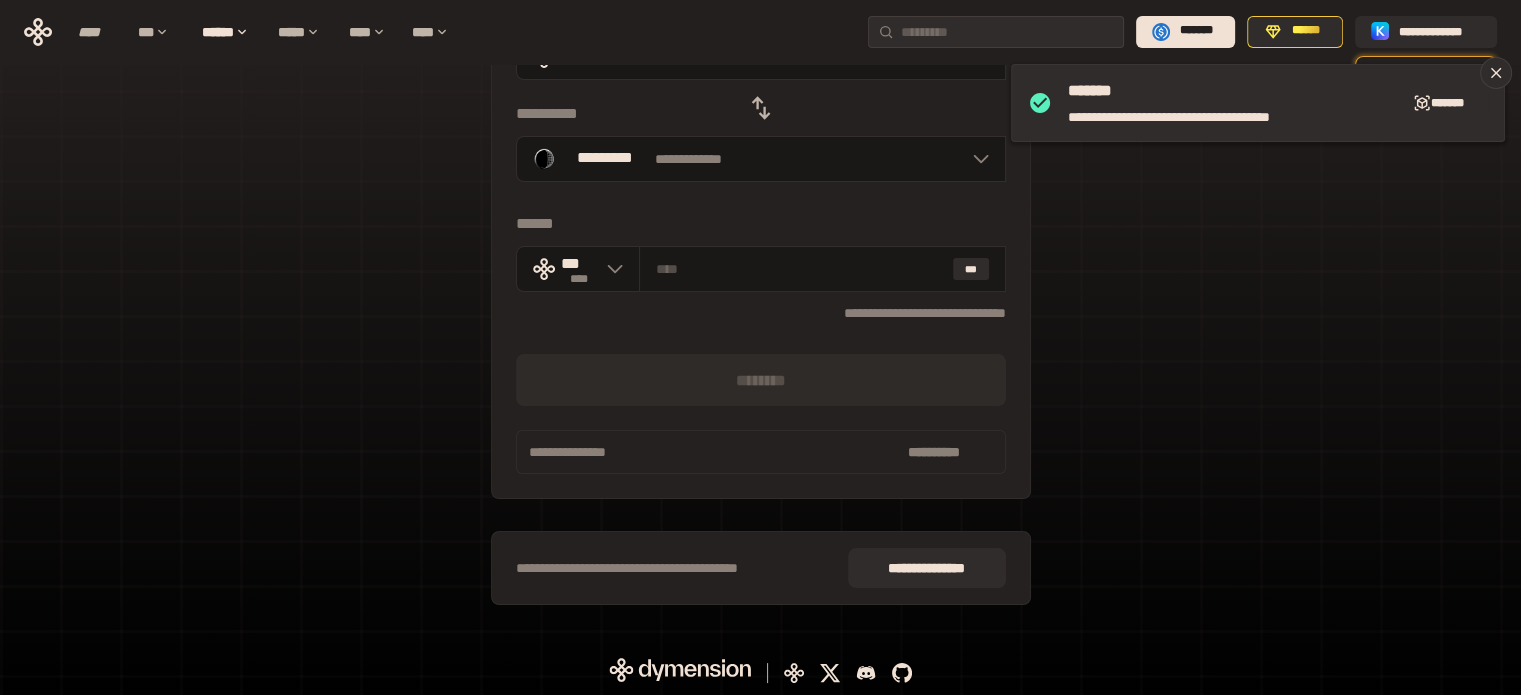 scroll, scrollTop: 0, scrollLeft: 0, axis: both 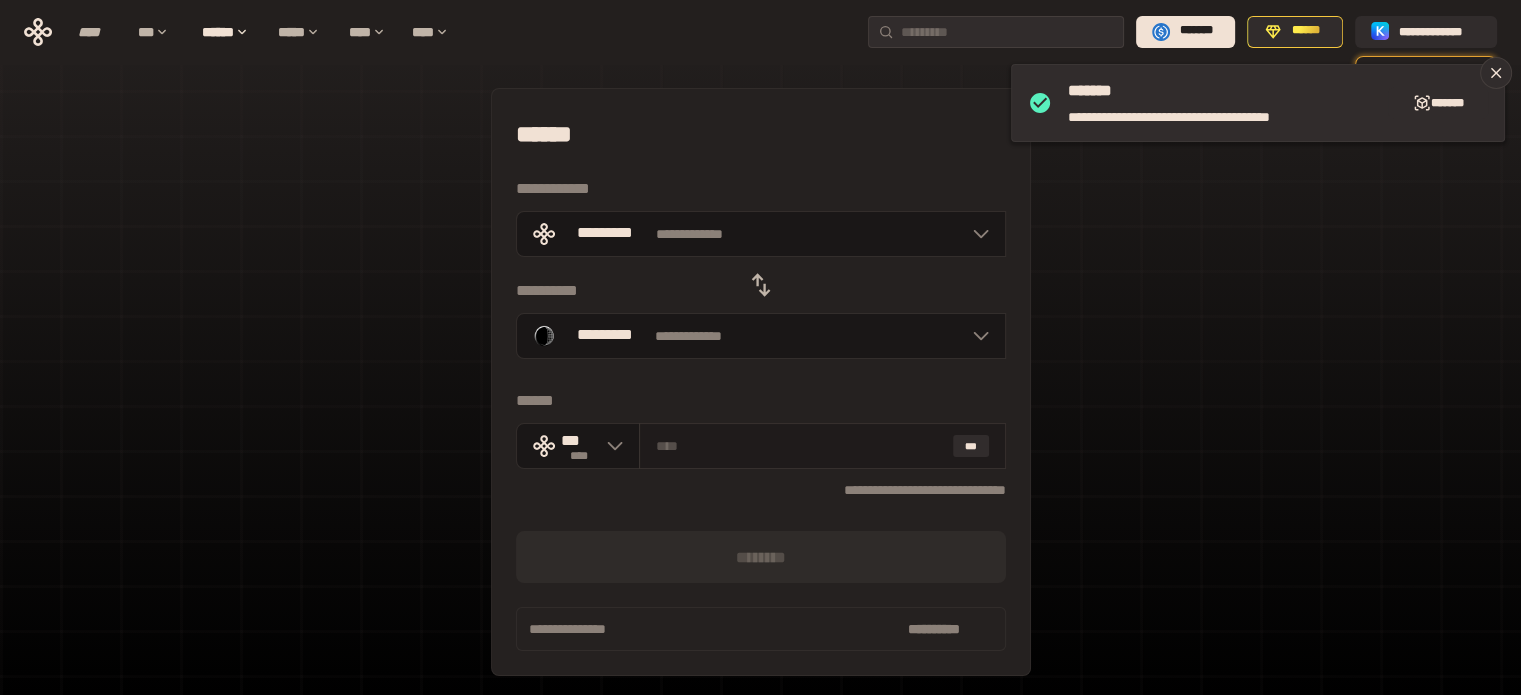 click at bounding box center (800, 446) 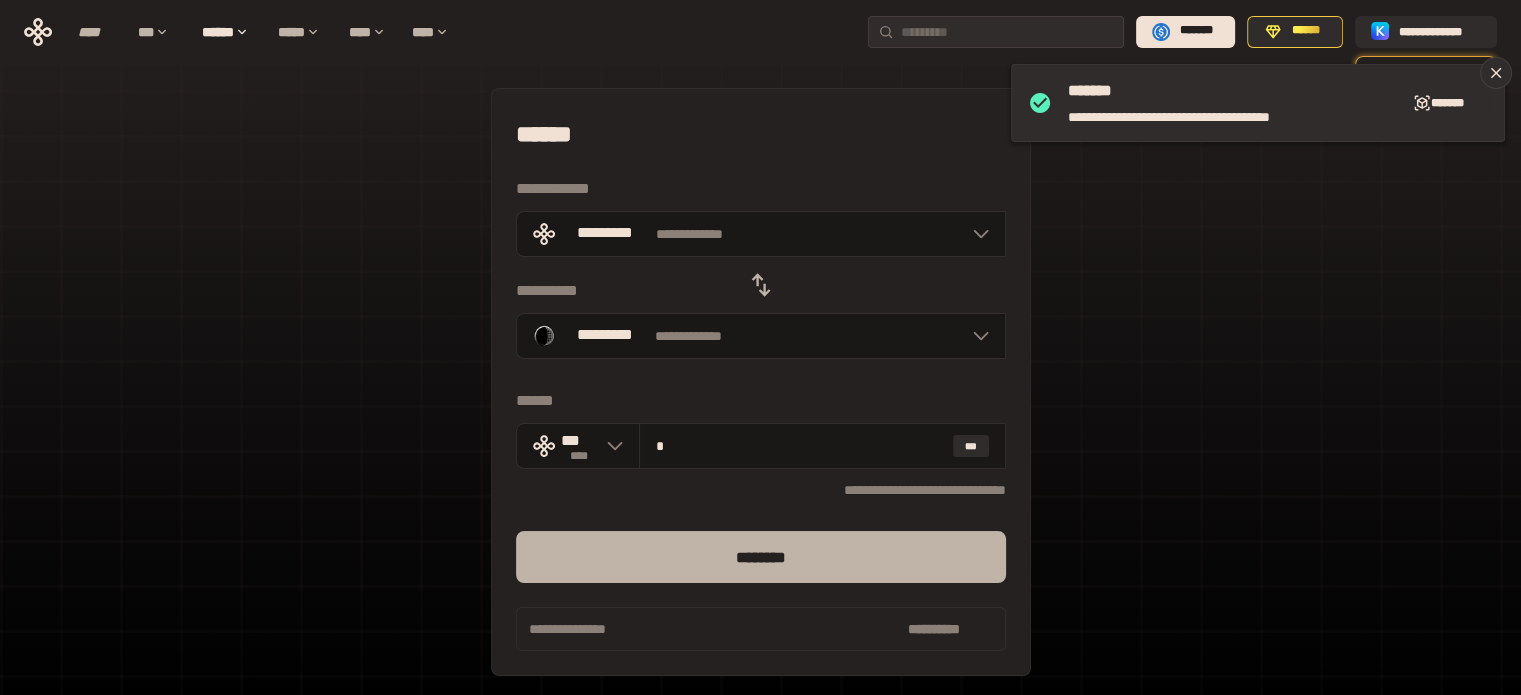 type on "*" 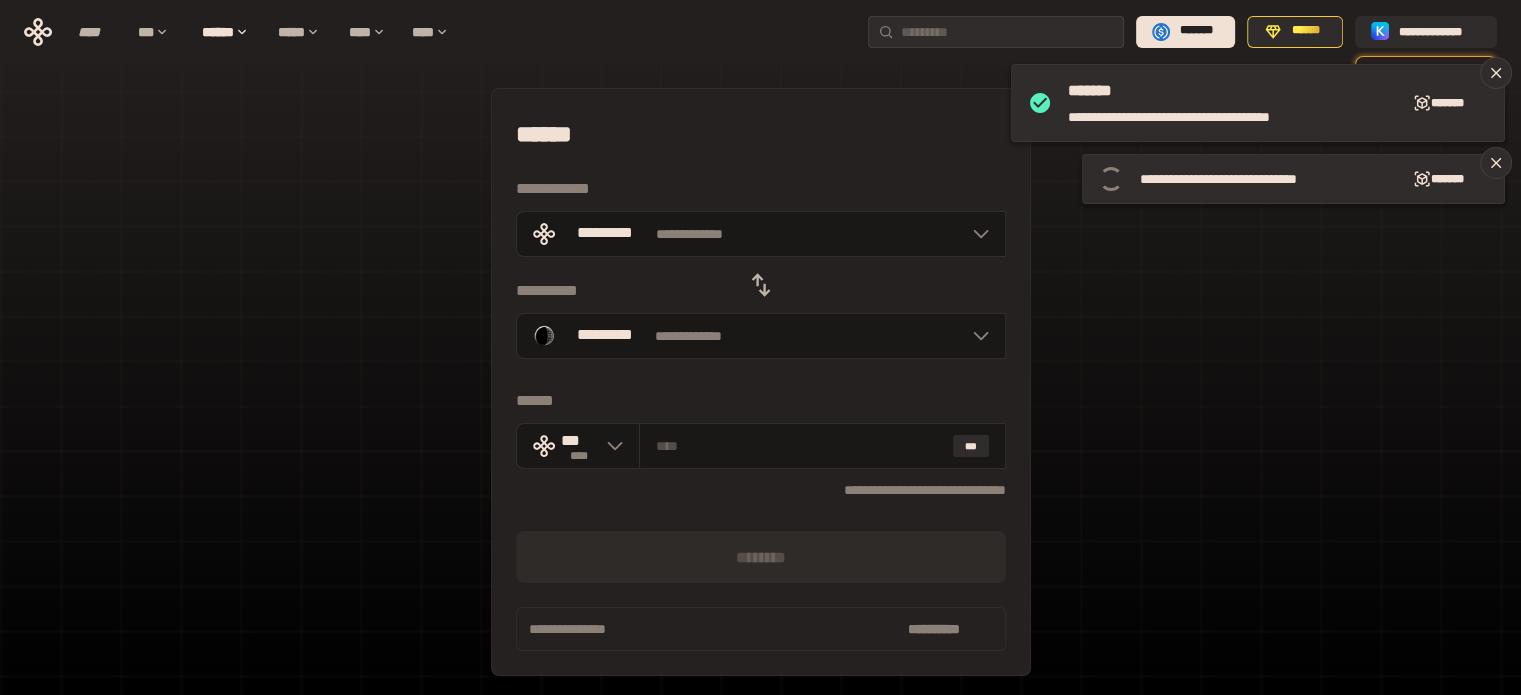click 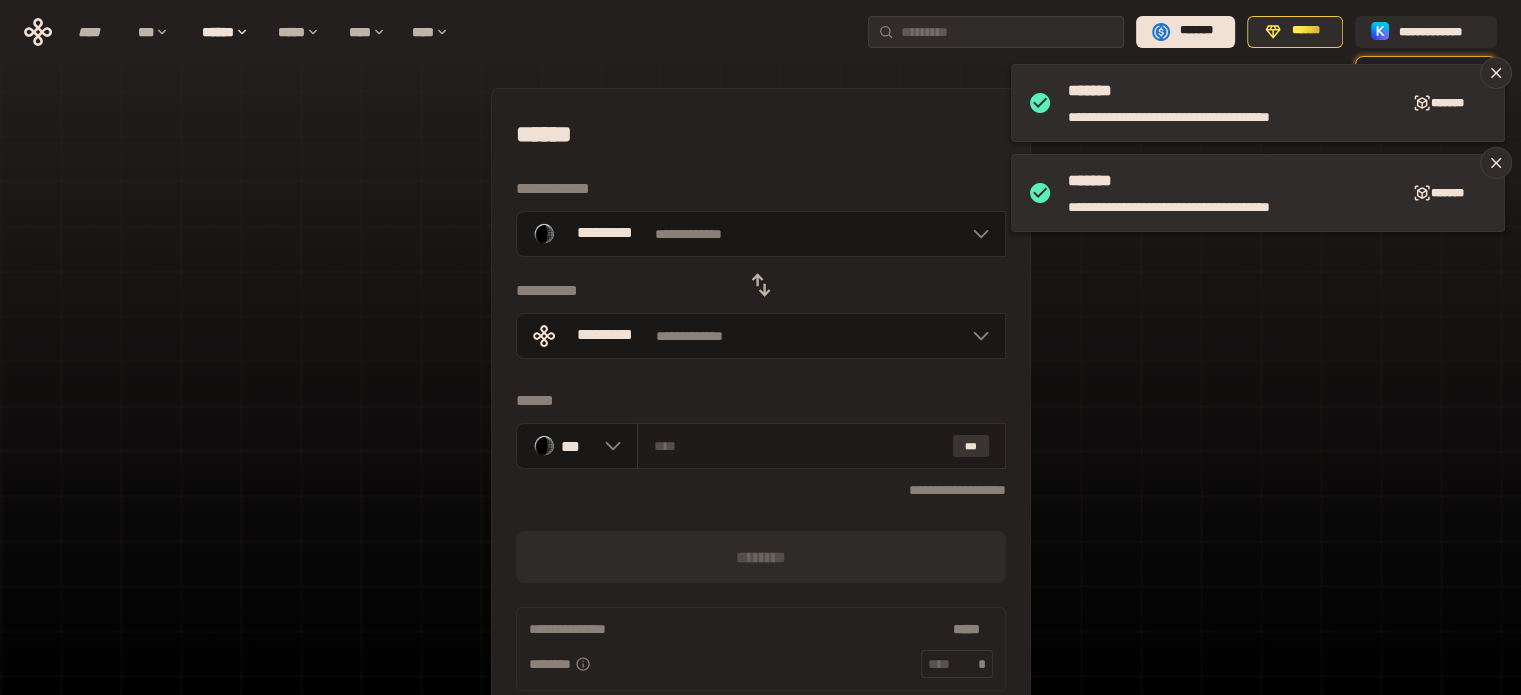 click on "***" at bounding box center [970, 446] 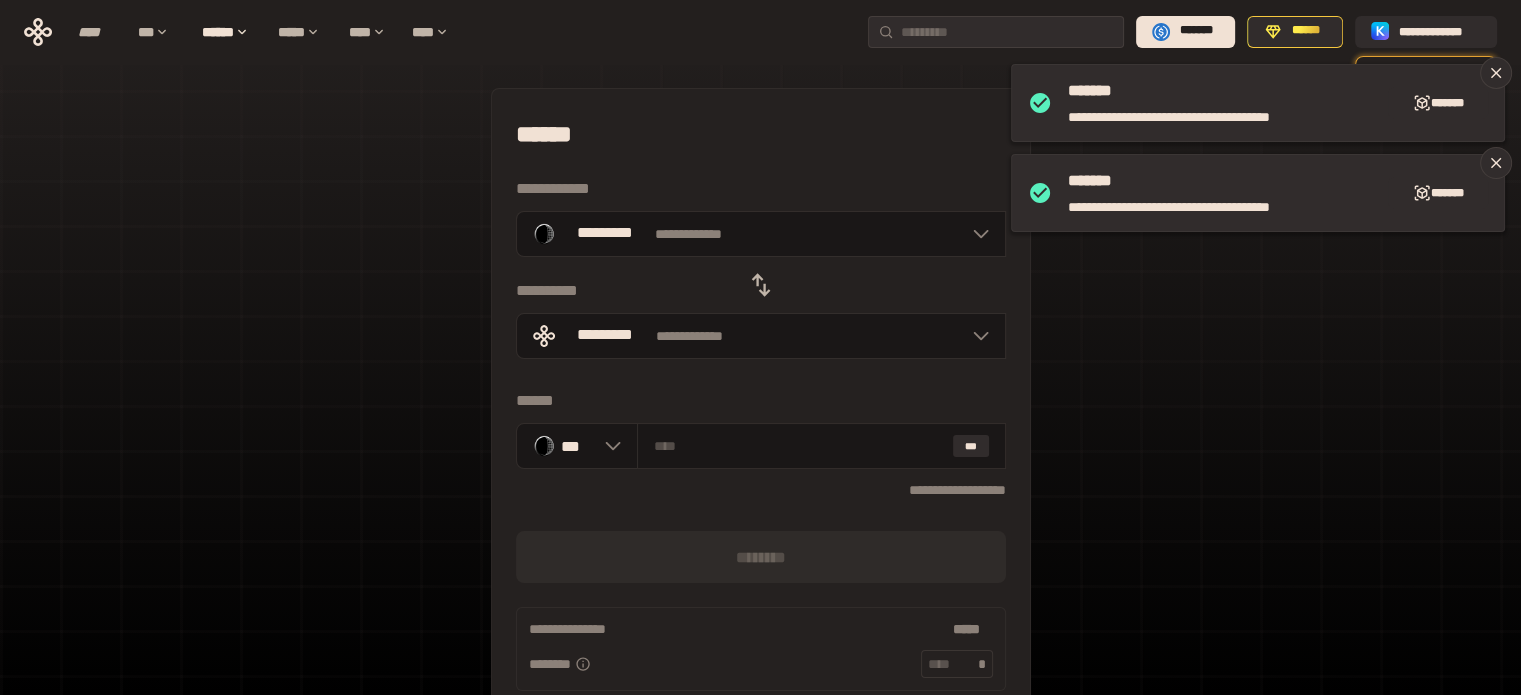 click 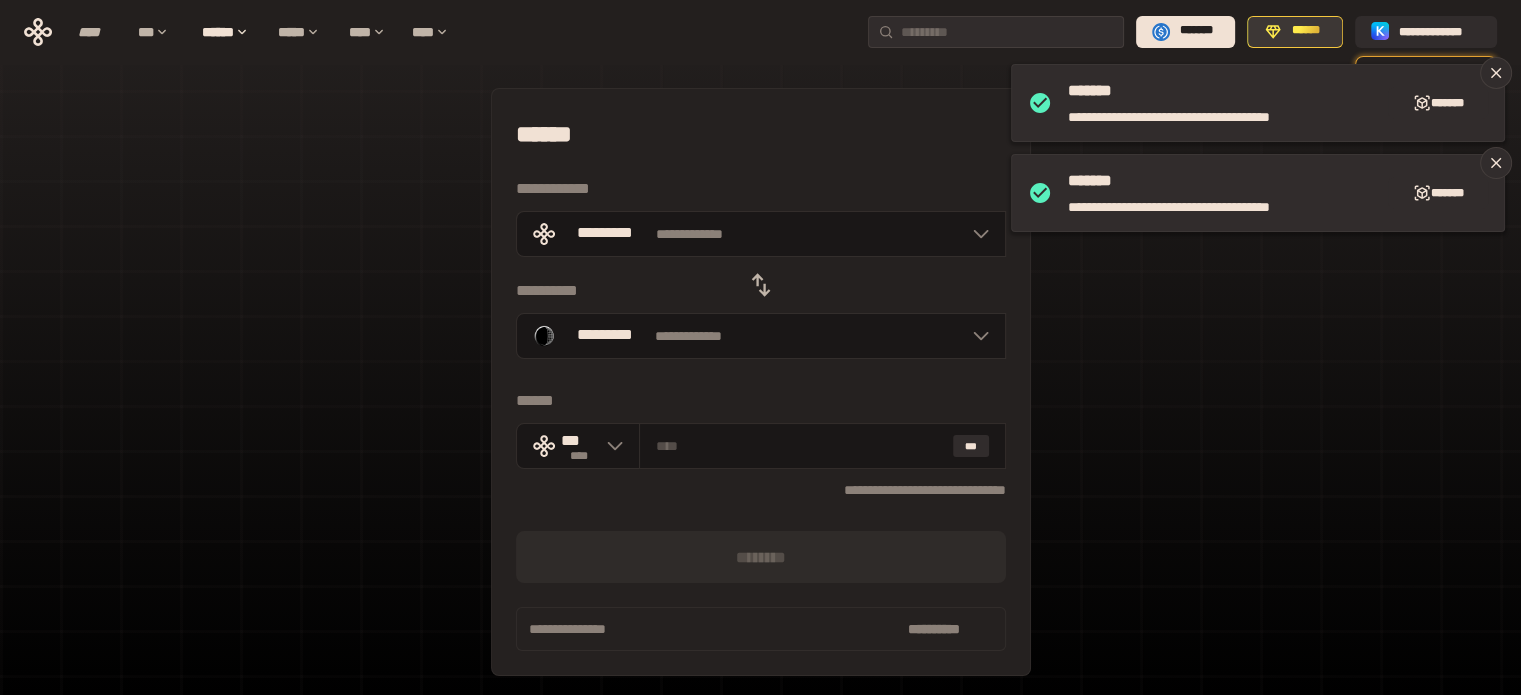 click on "******" at bounding box center (1295, 32) 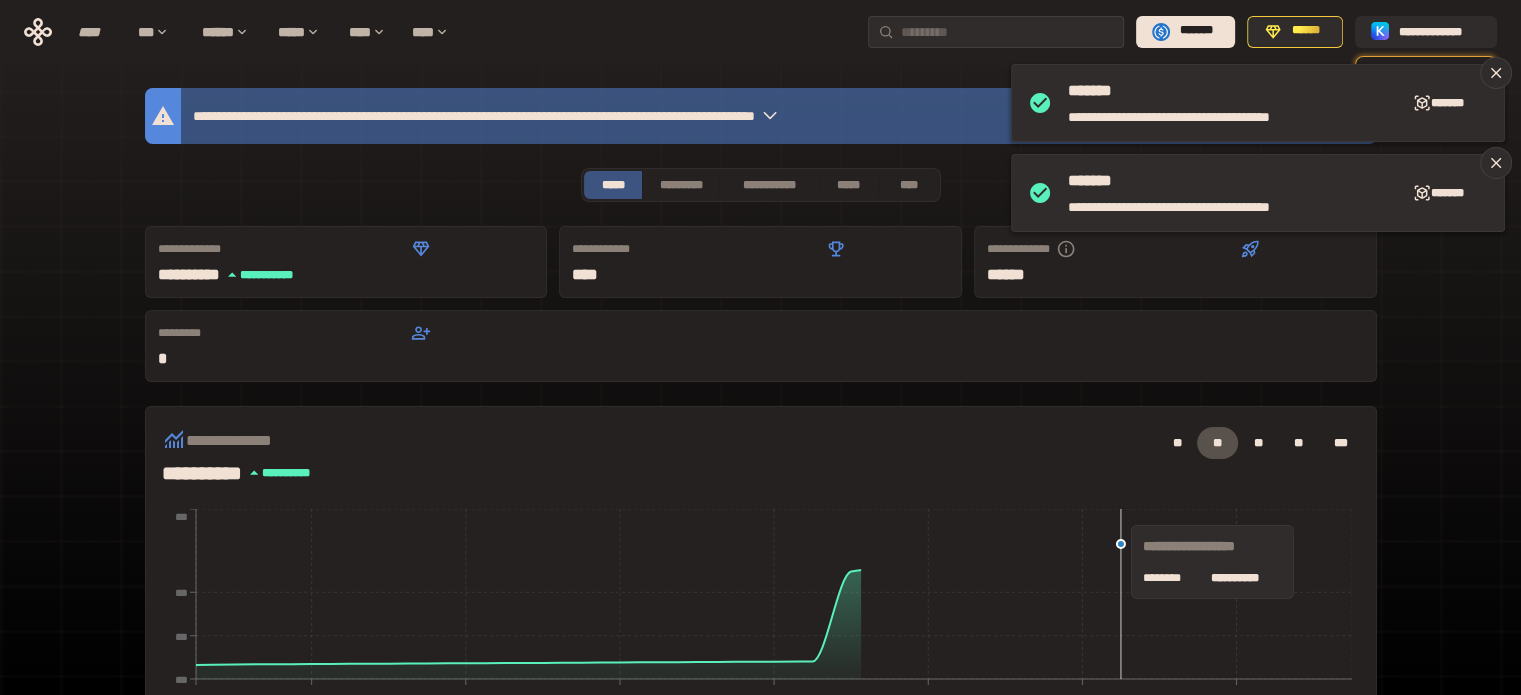 scroll, scrollTop: 589, scrollLeft: 0, axis: vertical 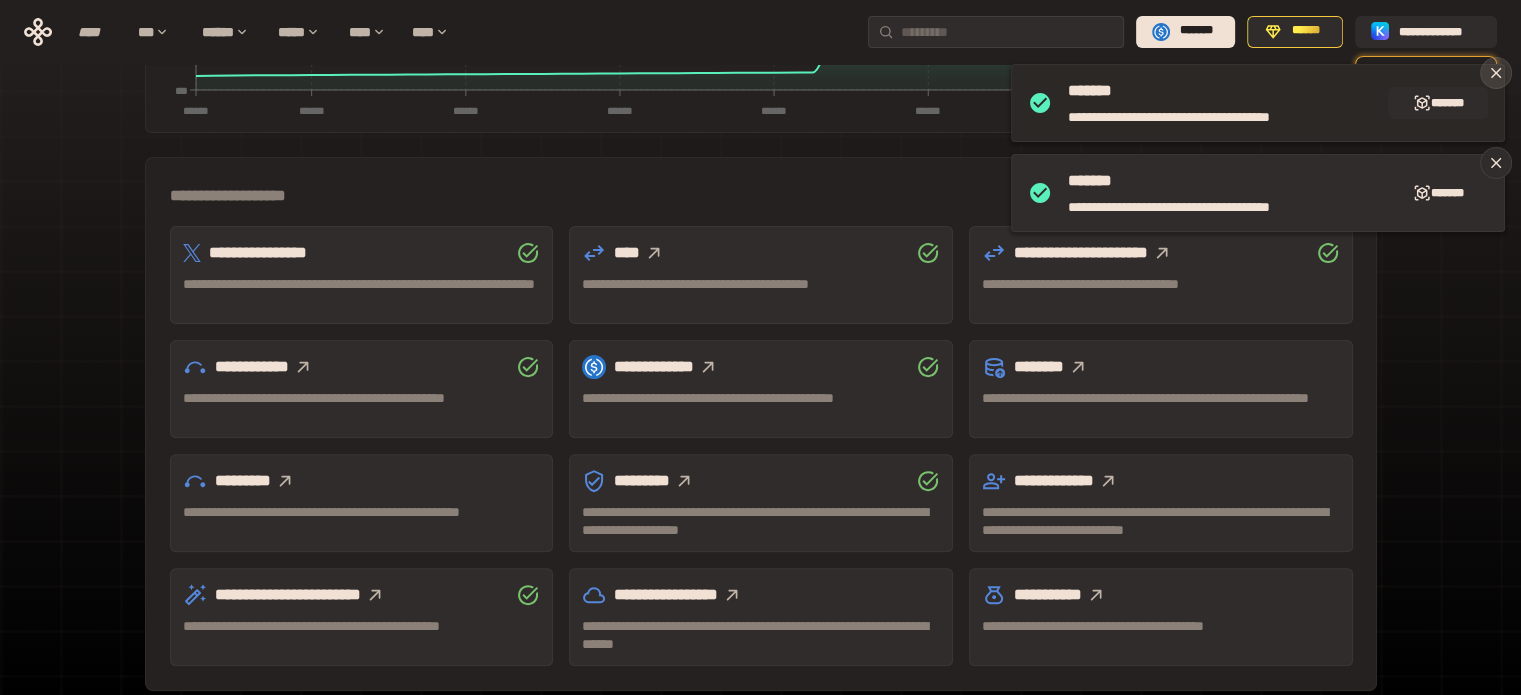 click 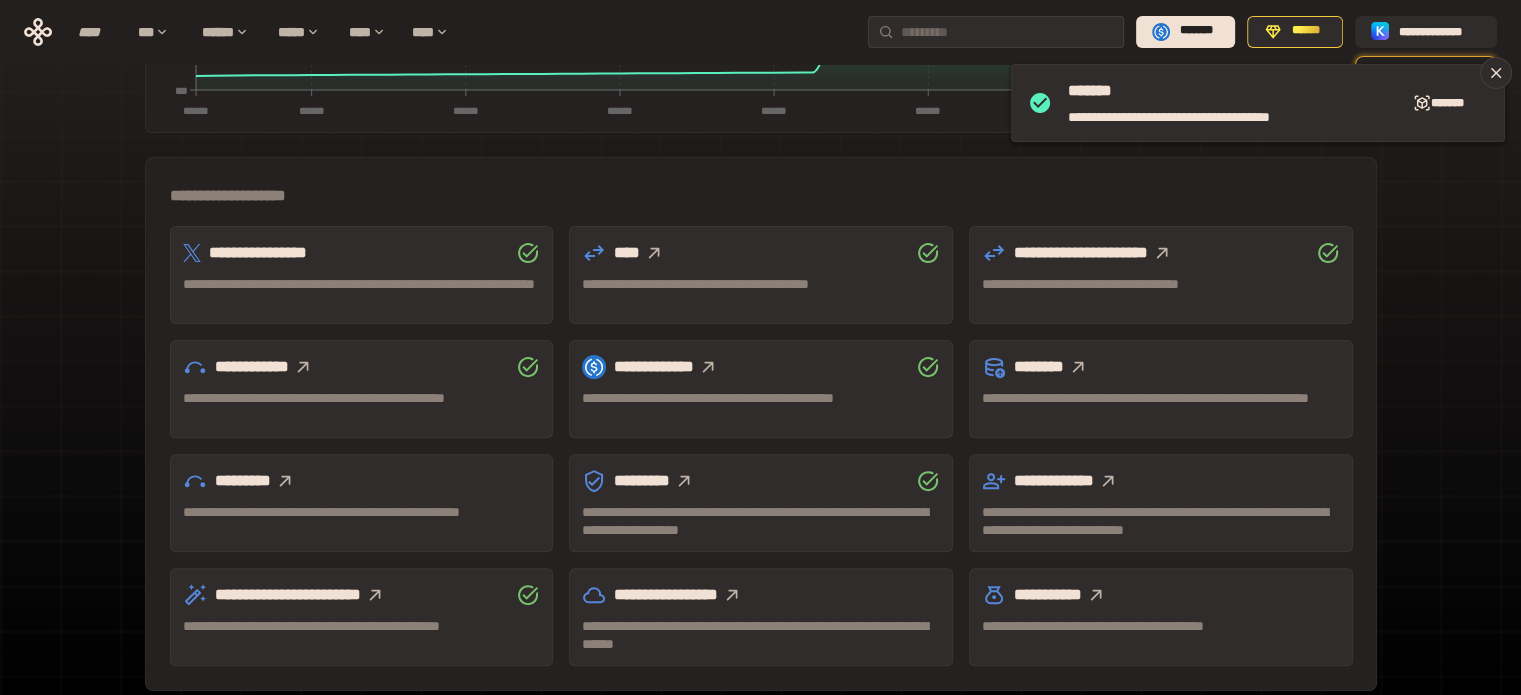 click on "**********" at bounding box center [760, 73] 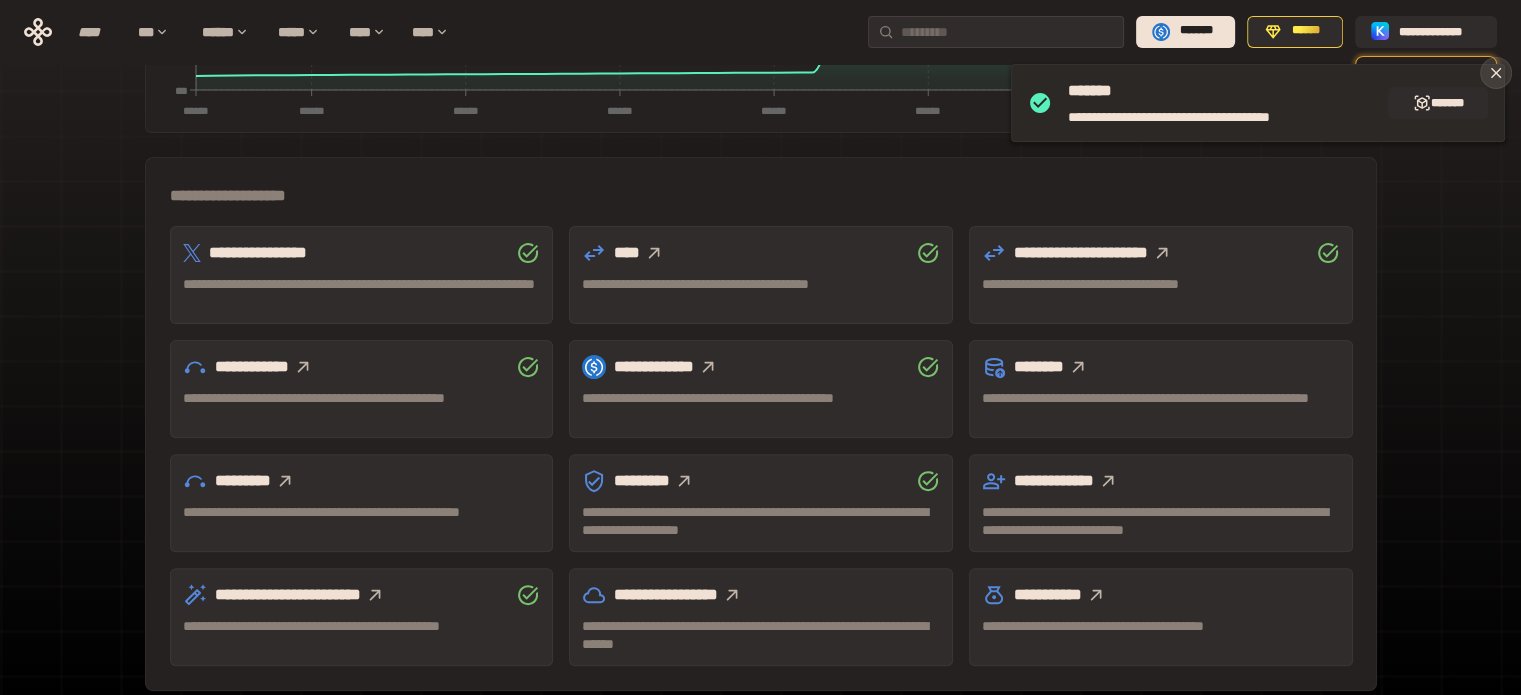 click 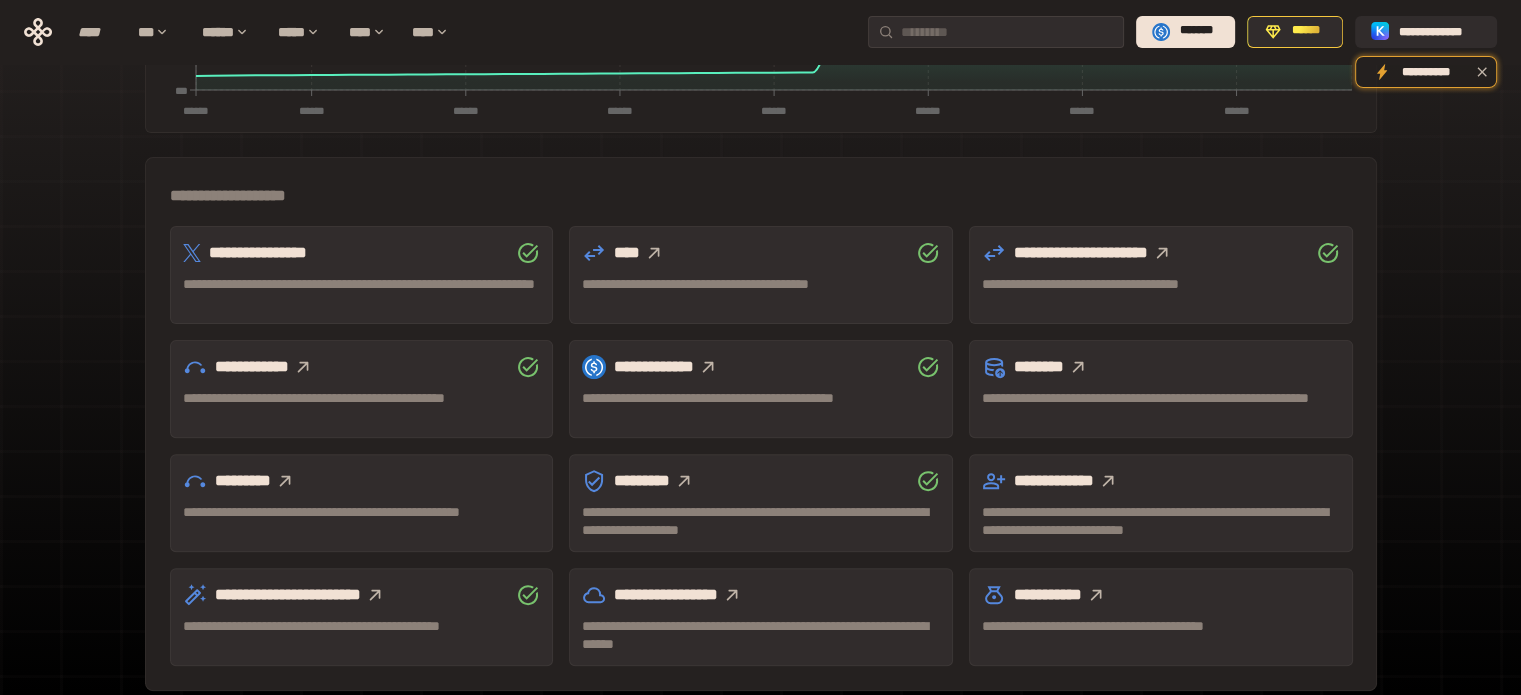 click 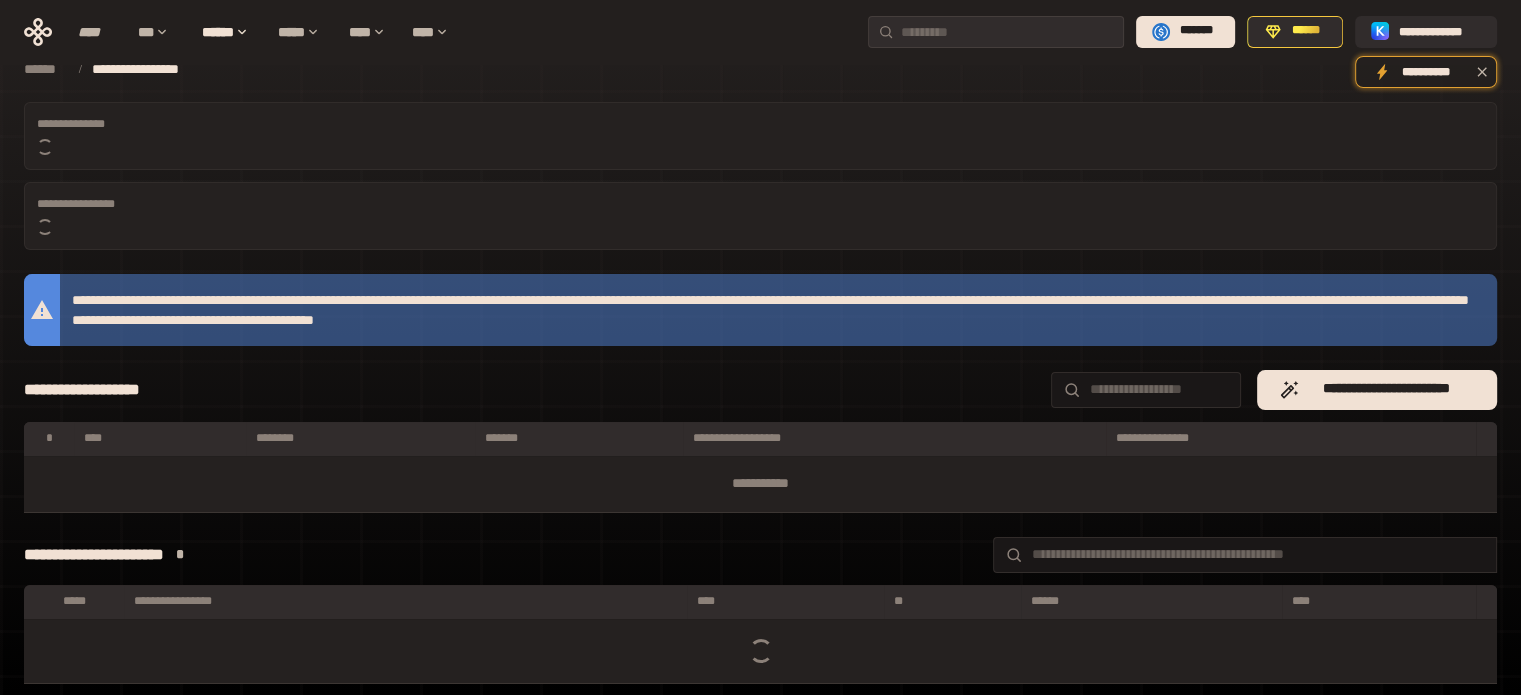 scroll, scrollTop: 107, scrollLeft: 0, axis: vertical 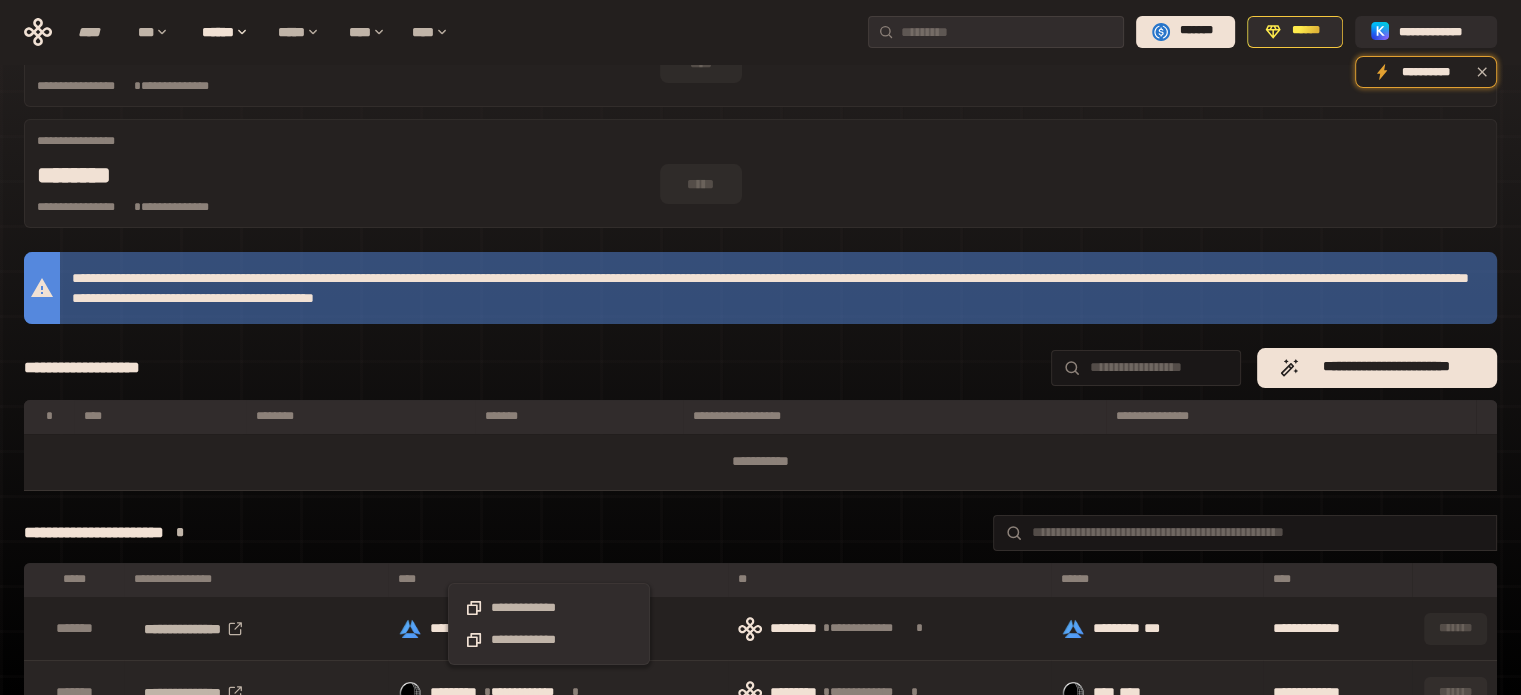 click on "**********" at bounding box center (530, 692) 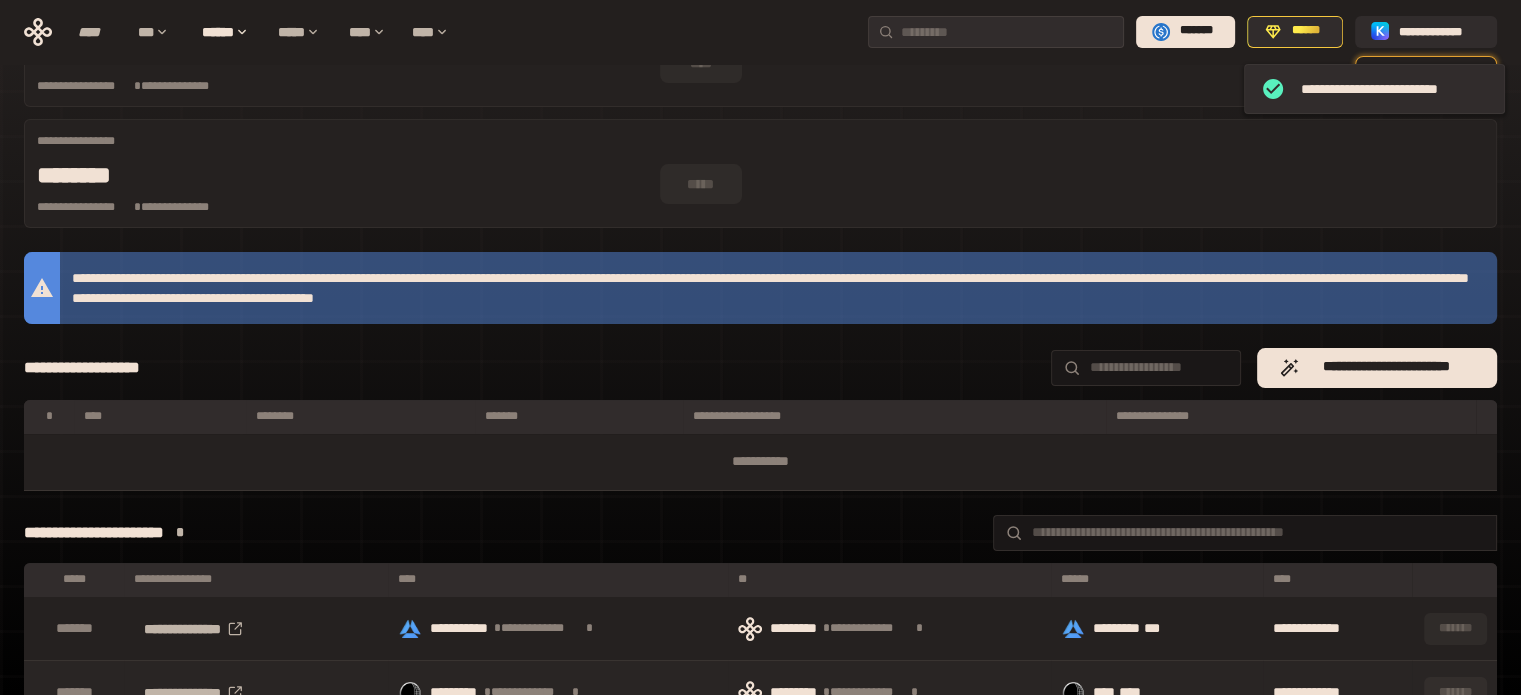 click on "**********" at bounding box center [855, 692] 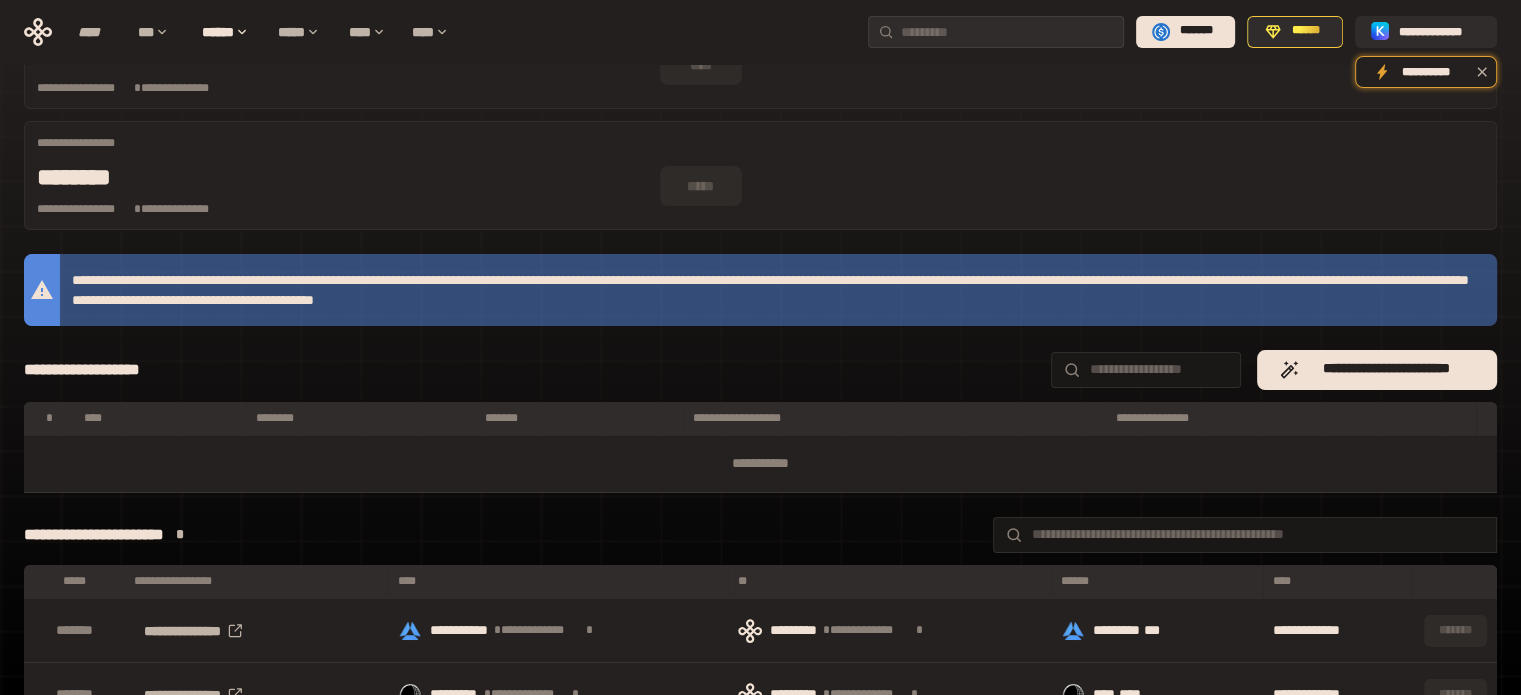 scroll, scrollTop: 107, scrollLeft: 0, axis: vertical 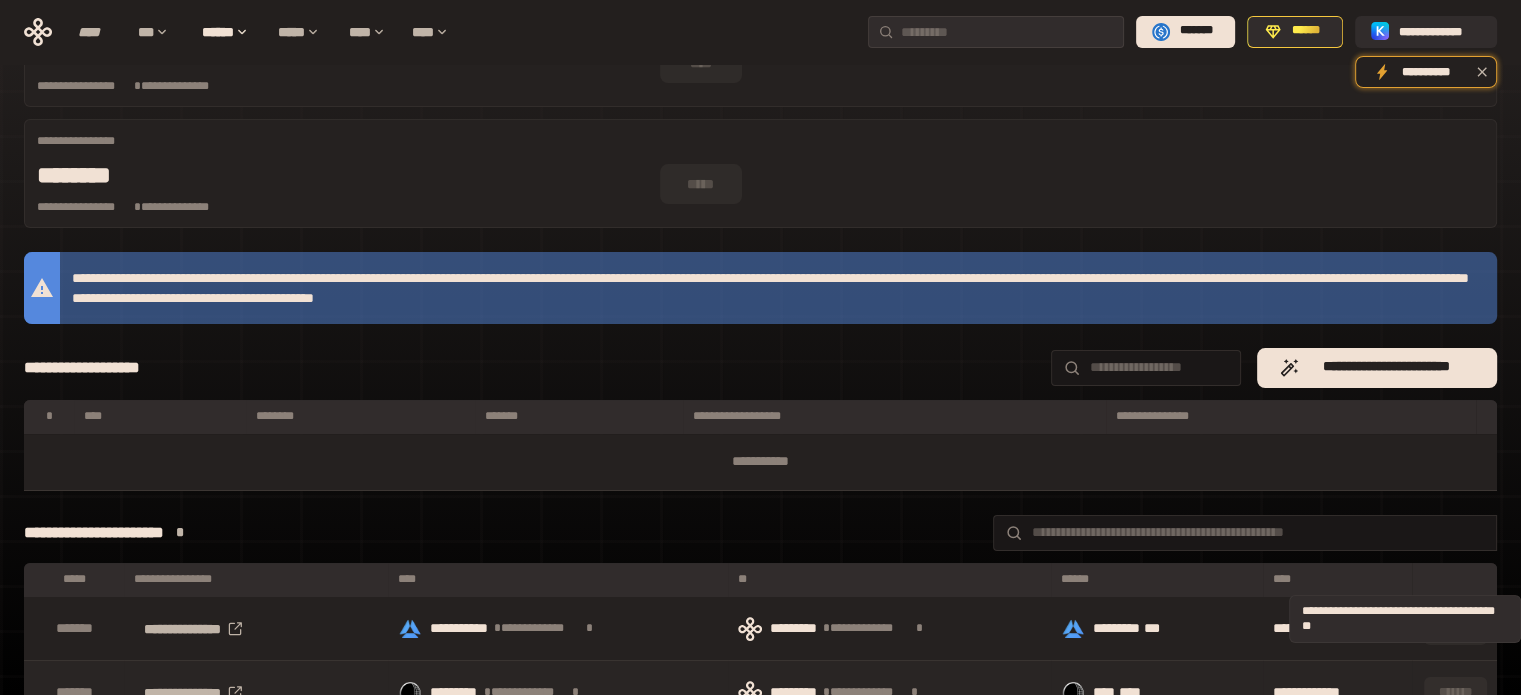 click on "*******" at bounding box center (1455, 693) 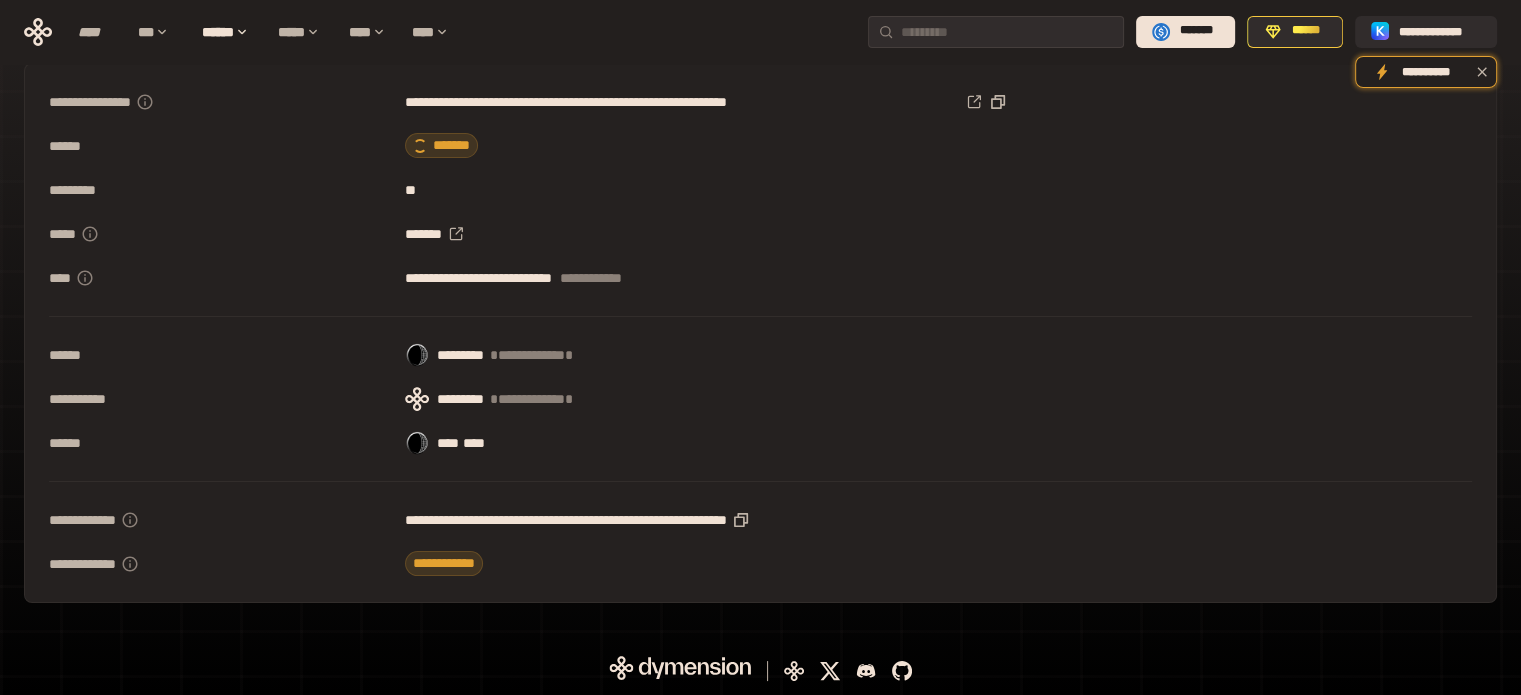 scroll, scrollTop: 0, scrollLeft: 0, axis: both 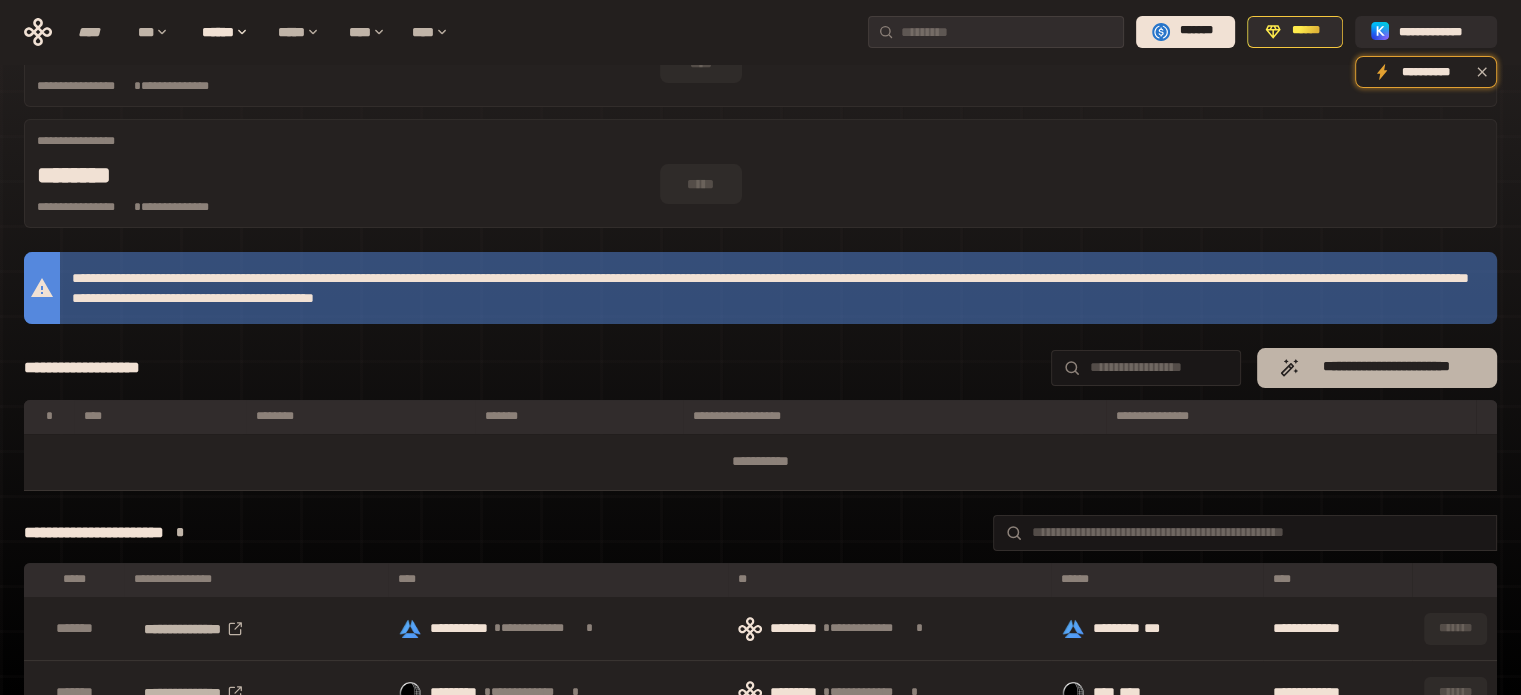 click on "**********" at bounding box center (1377, 368) 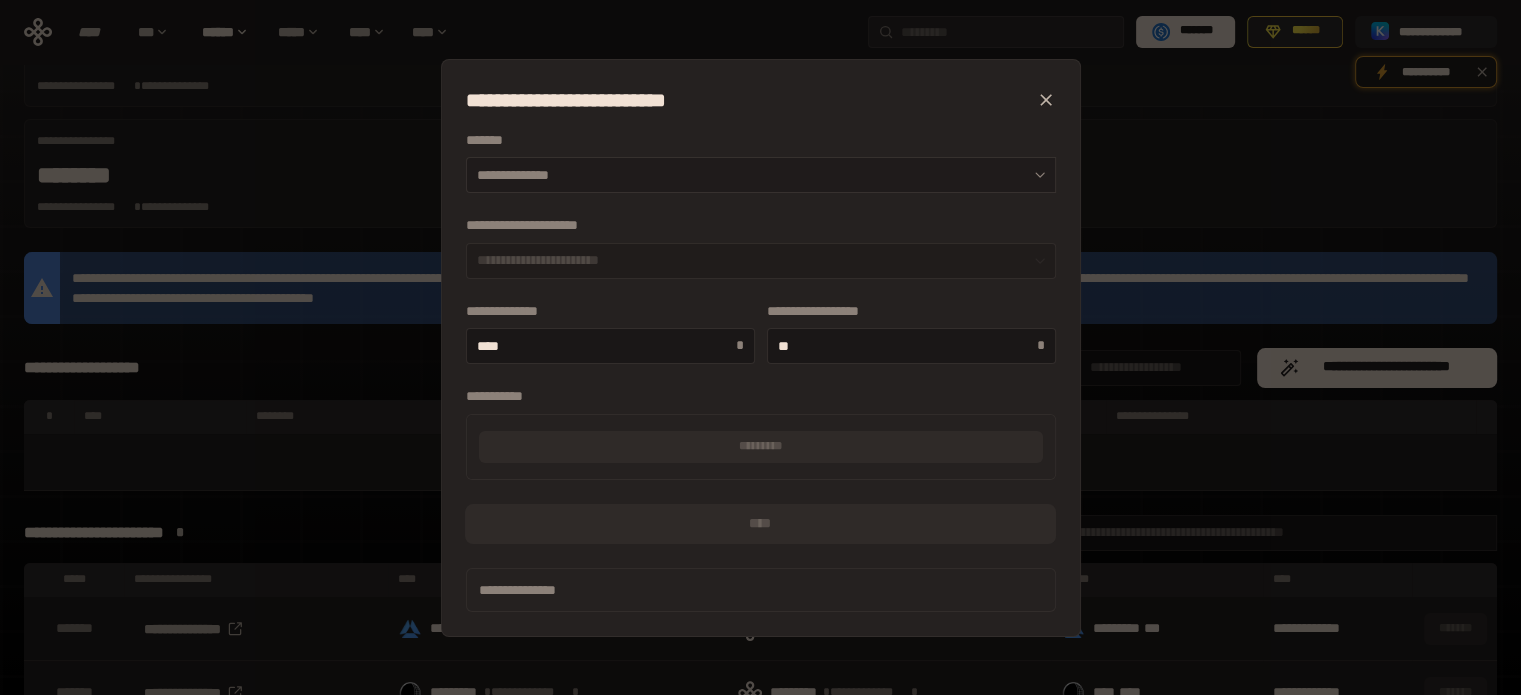 click on "**********" at bounding box center (761, 175) 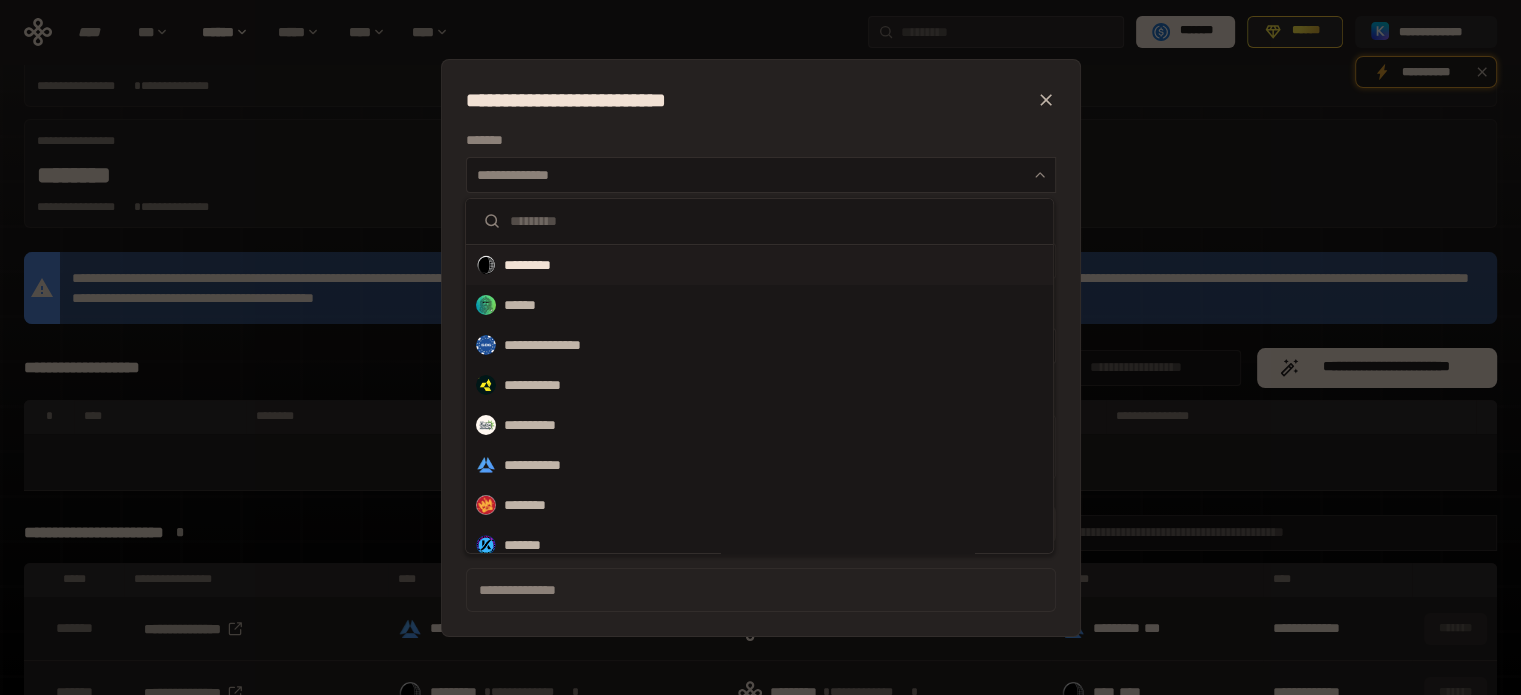 click on "*********" at bounding box center [759, 265] 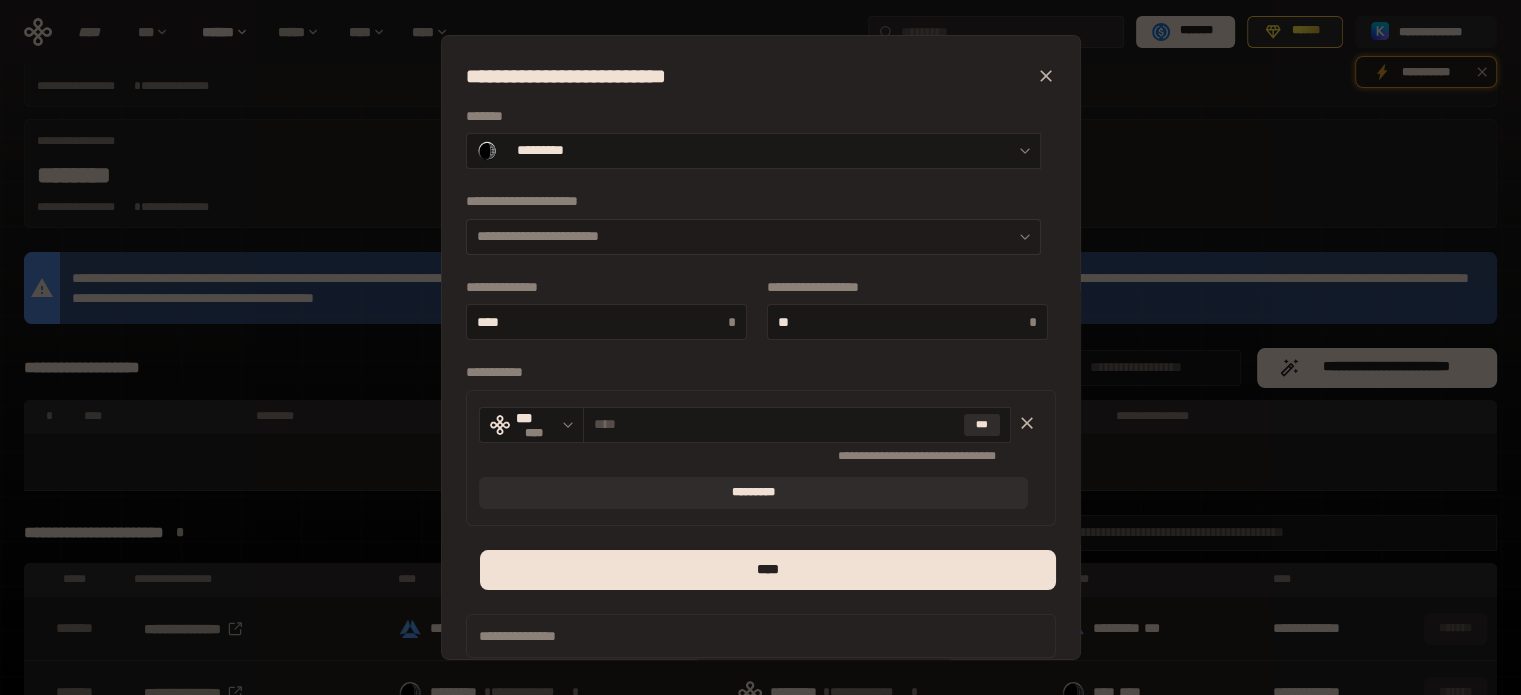 click on "**********" at bounding box center [753, 237] 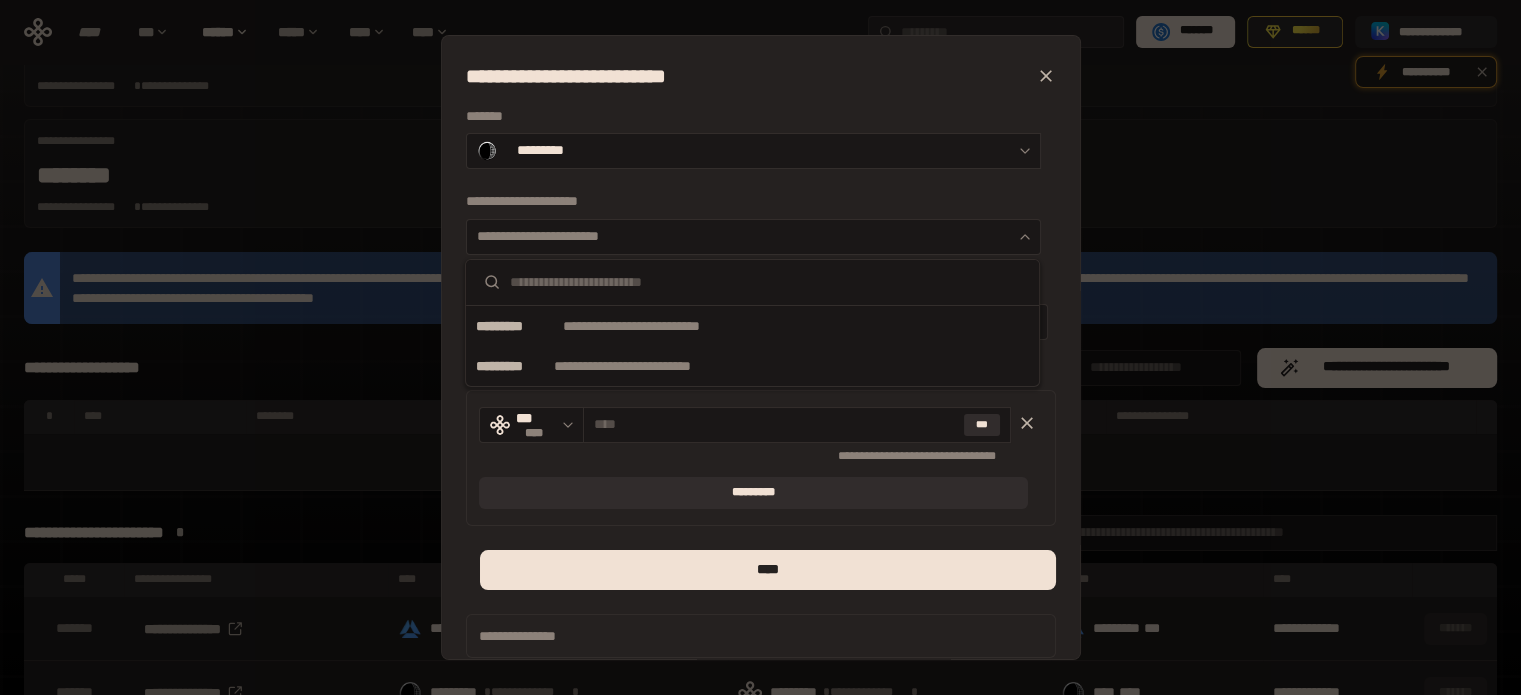 click 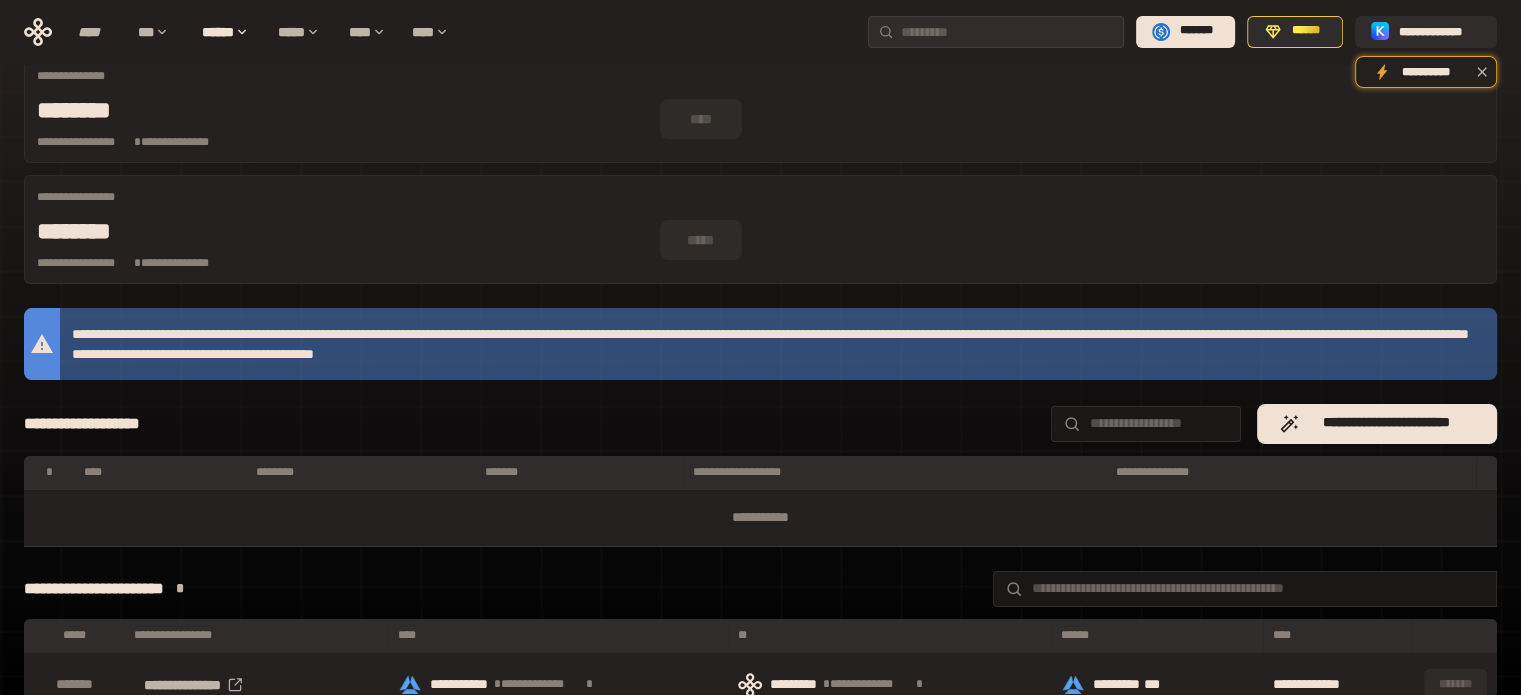 scroll, scrollTop: 0, scrollLeft: 0, axis: both 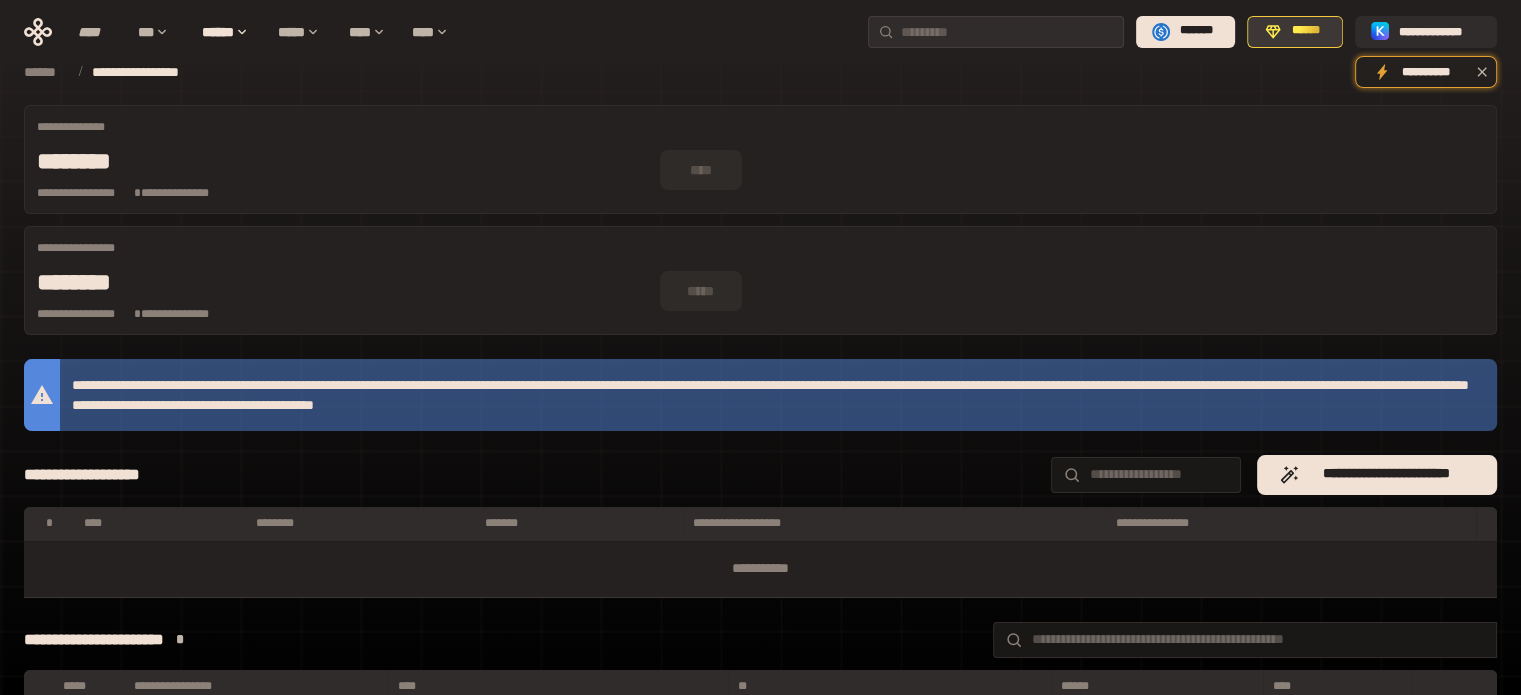 click on "******" at bounding box center (1306, 31) 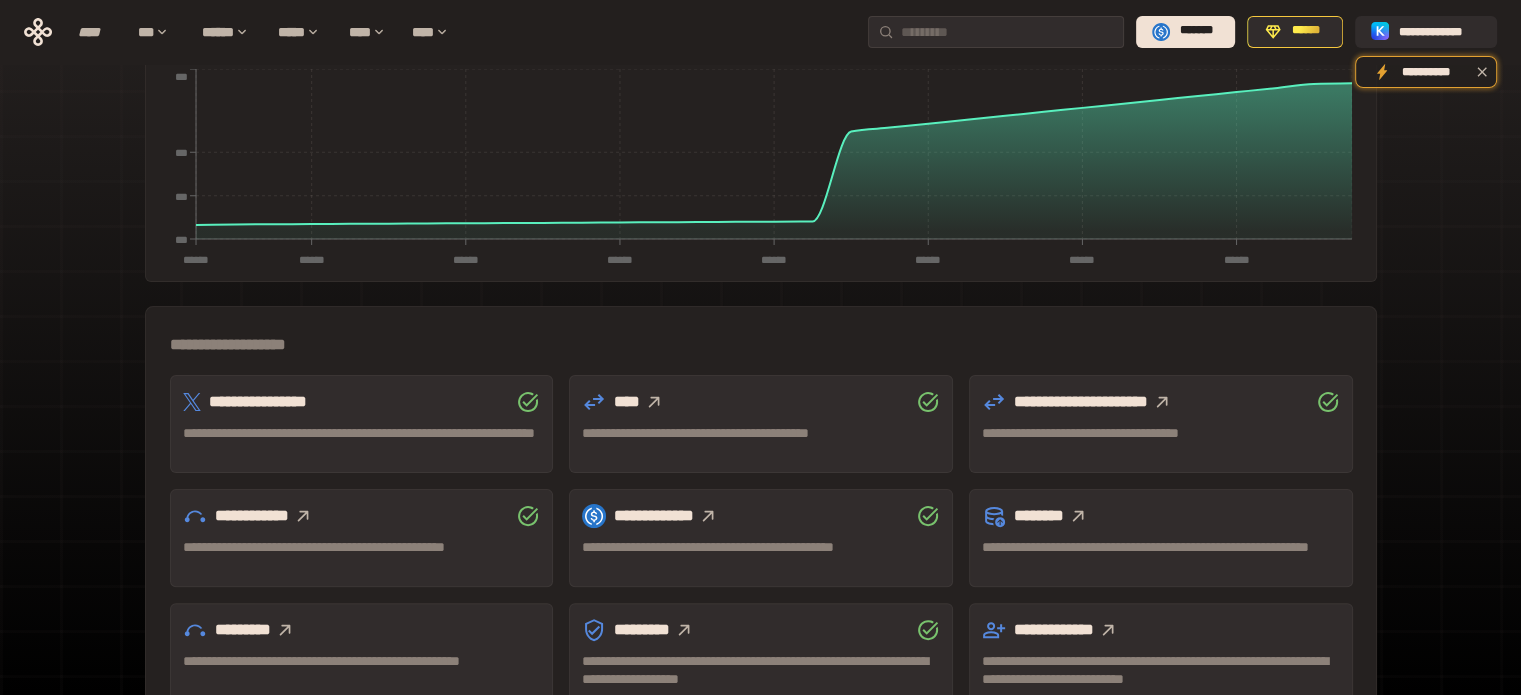 scroll, scrollTop: 589, scrollLeft: 0, axis: vertical 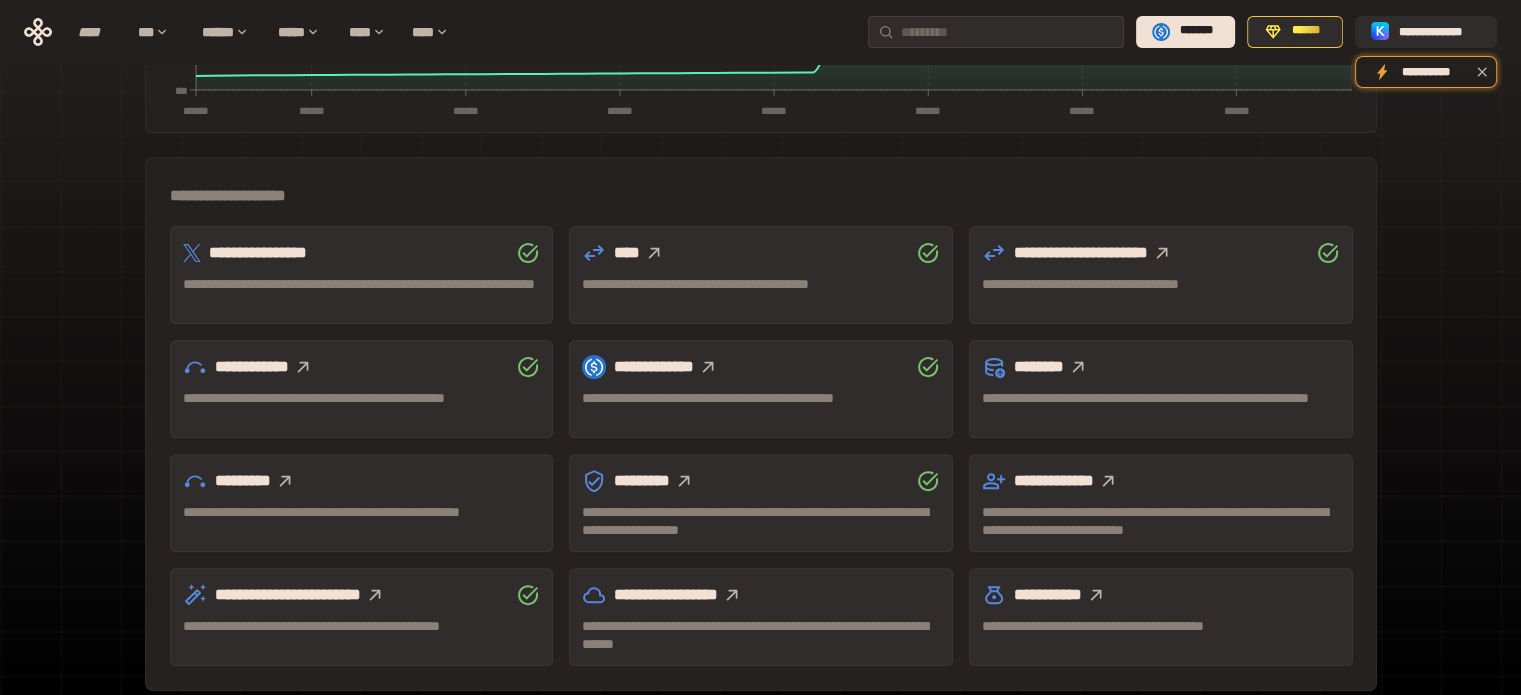click on "**********" at bounding box center (761, 595) 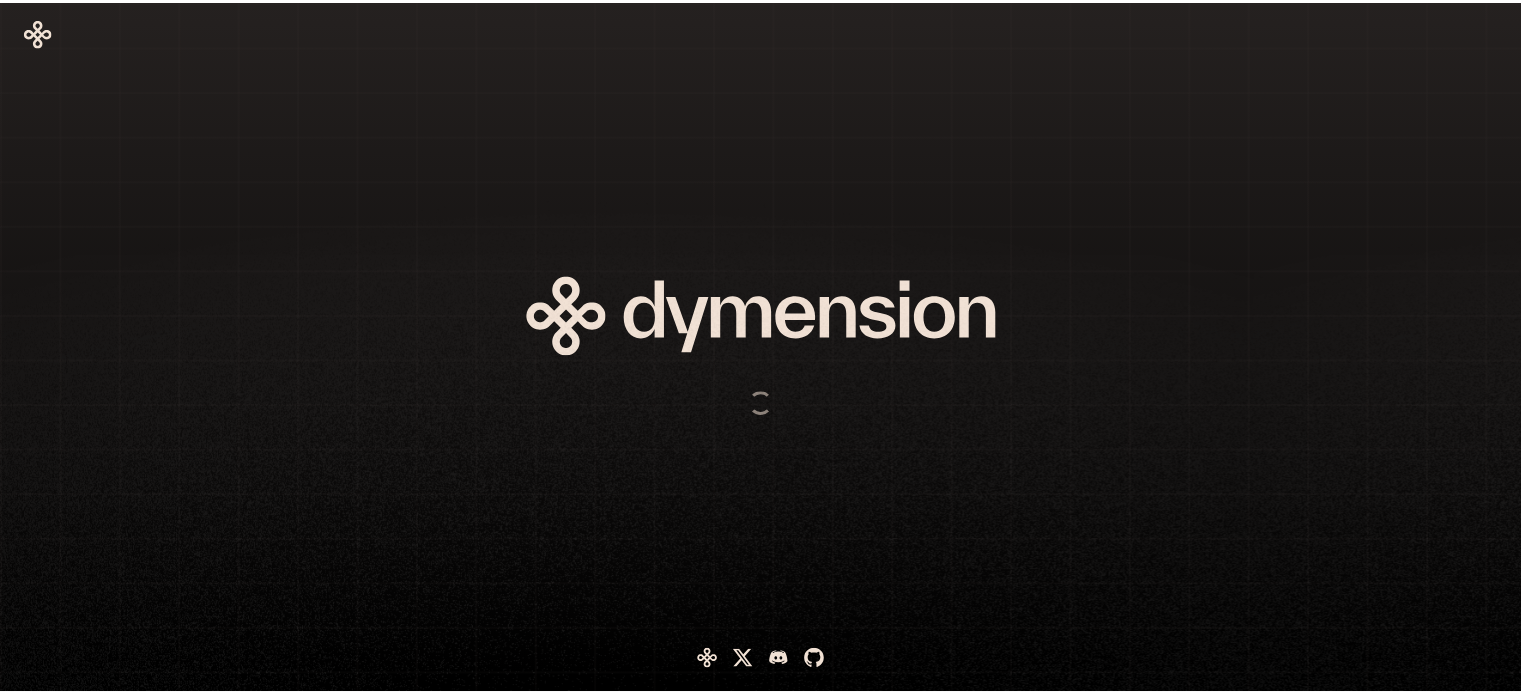 scroll, scrollTop: 0, scrollLeft: 0, axis: both 